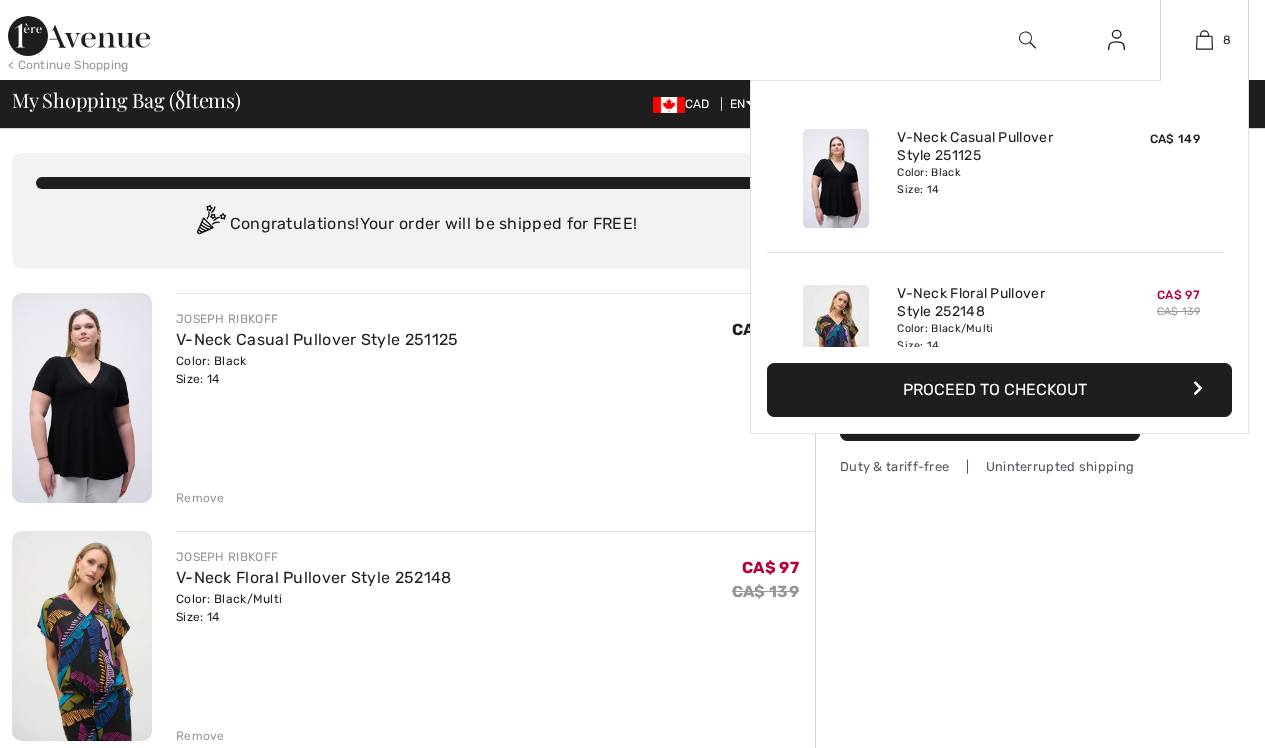 scroll, scrollTop: 0, scrollLeft: 0, axis: both 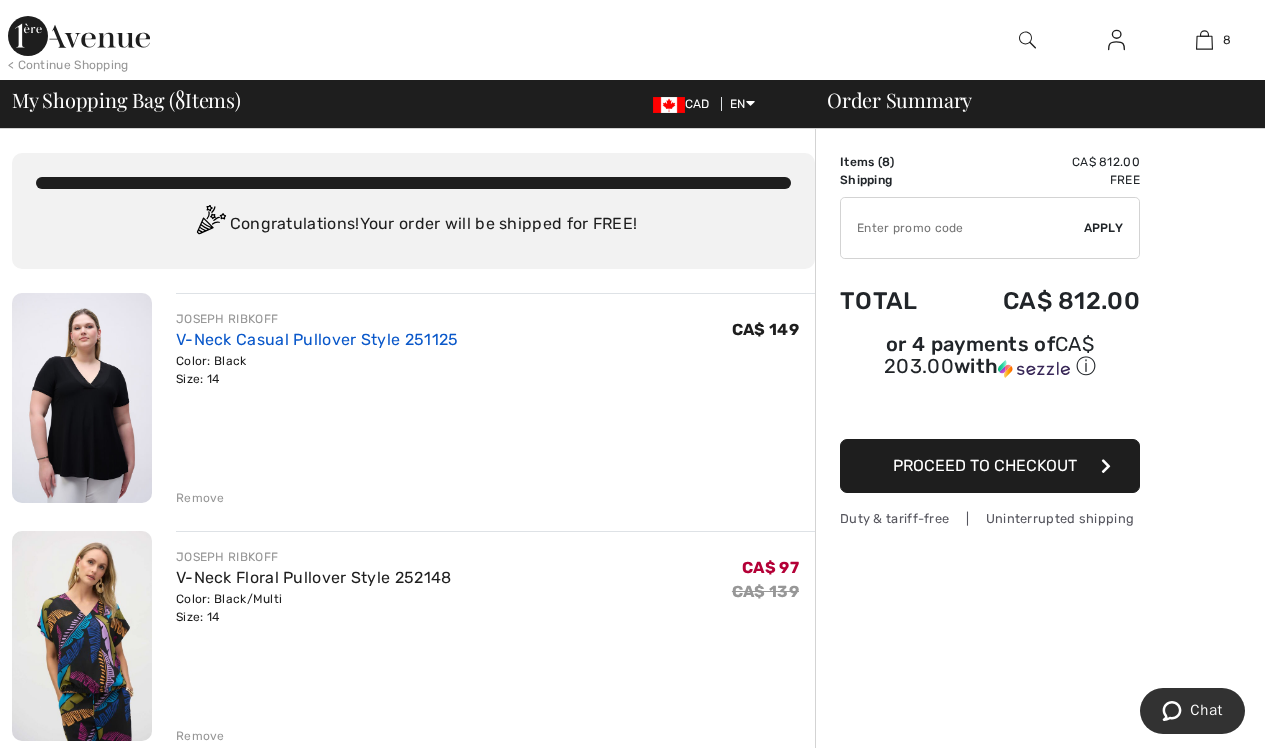 click on "V-Neck Casual Pullover Style 251125" at bounding box center [317, 339] 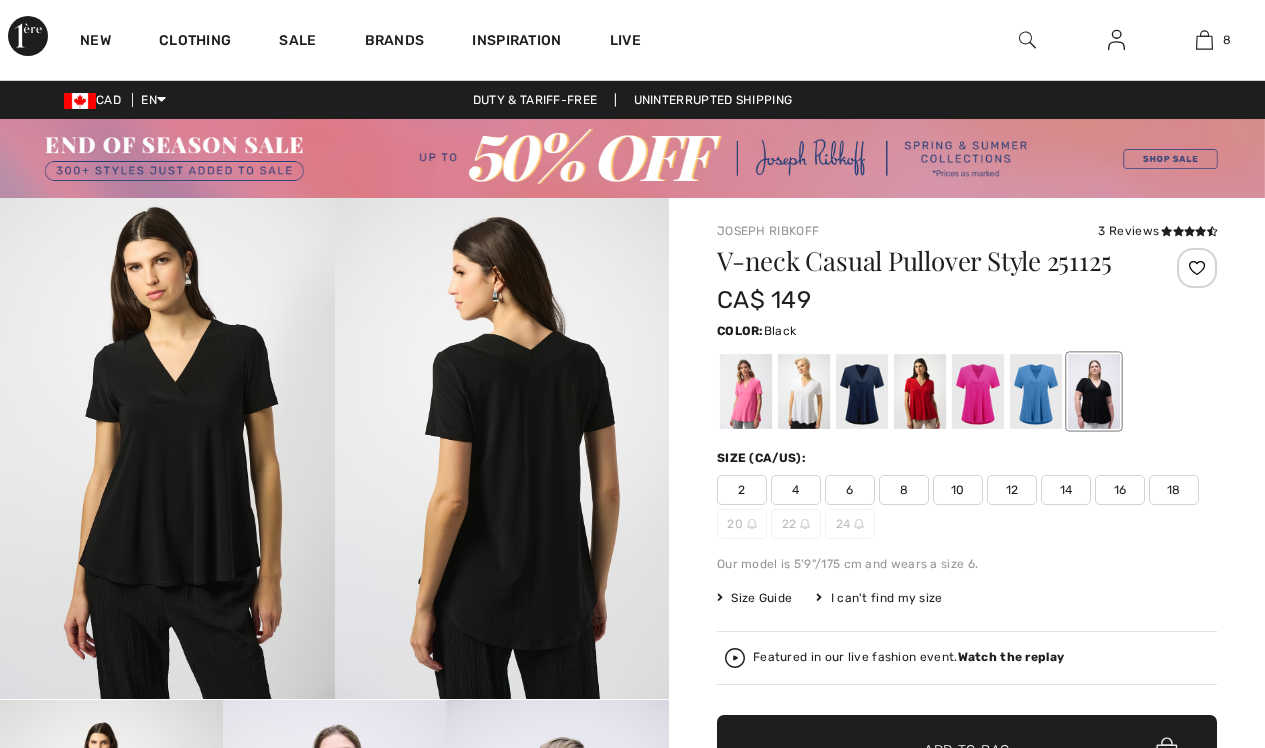 checkbox on "true" 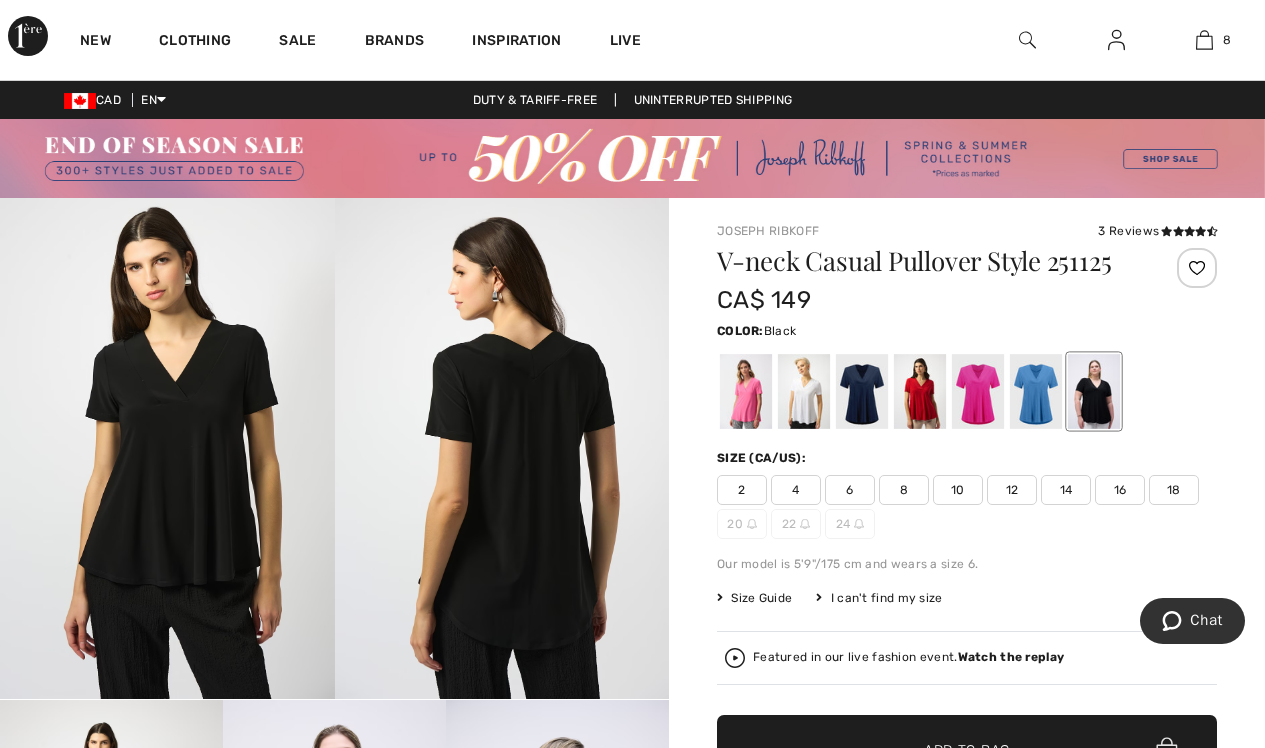 scroll, scrollTop: 0, scrollLeft: 0, axis: both 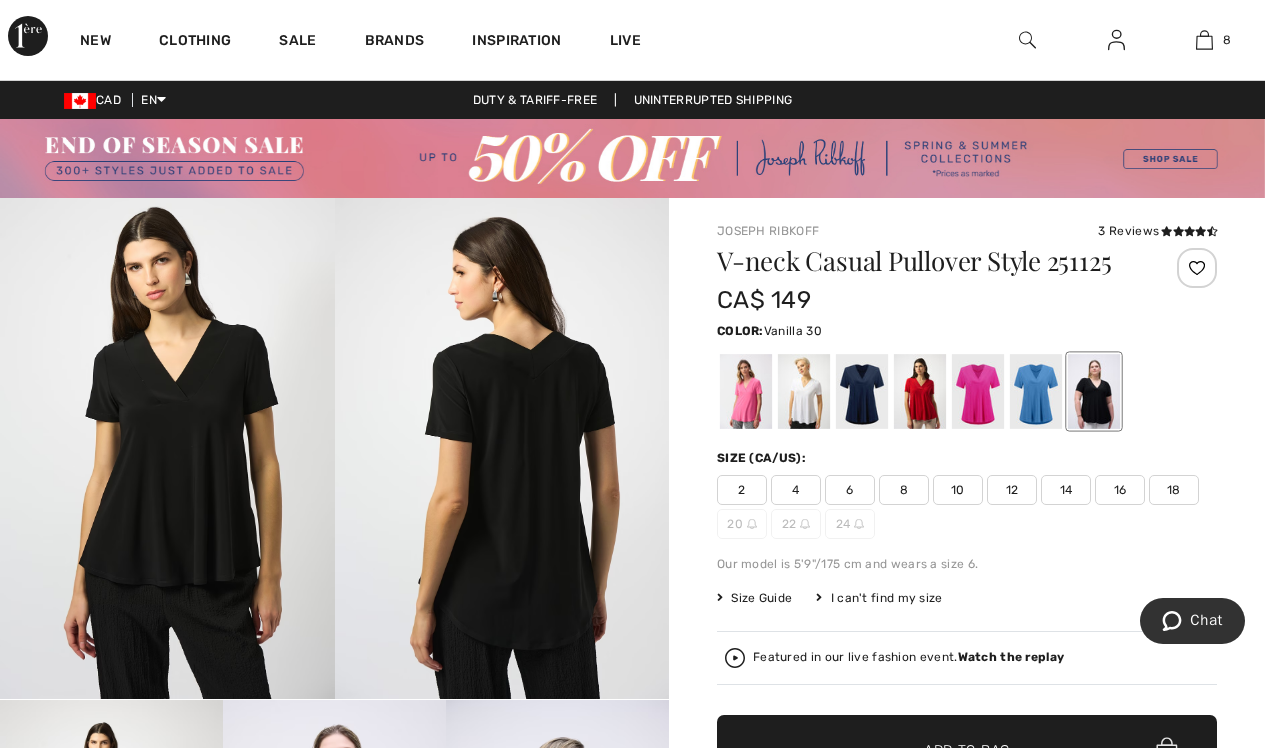 click at bounding box center [804, 391] 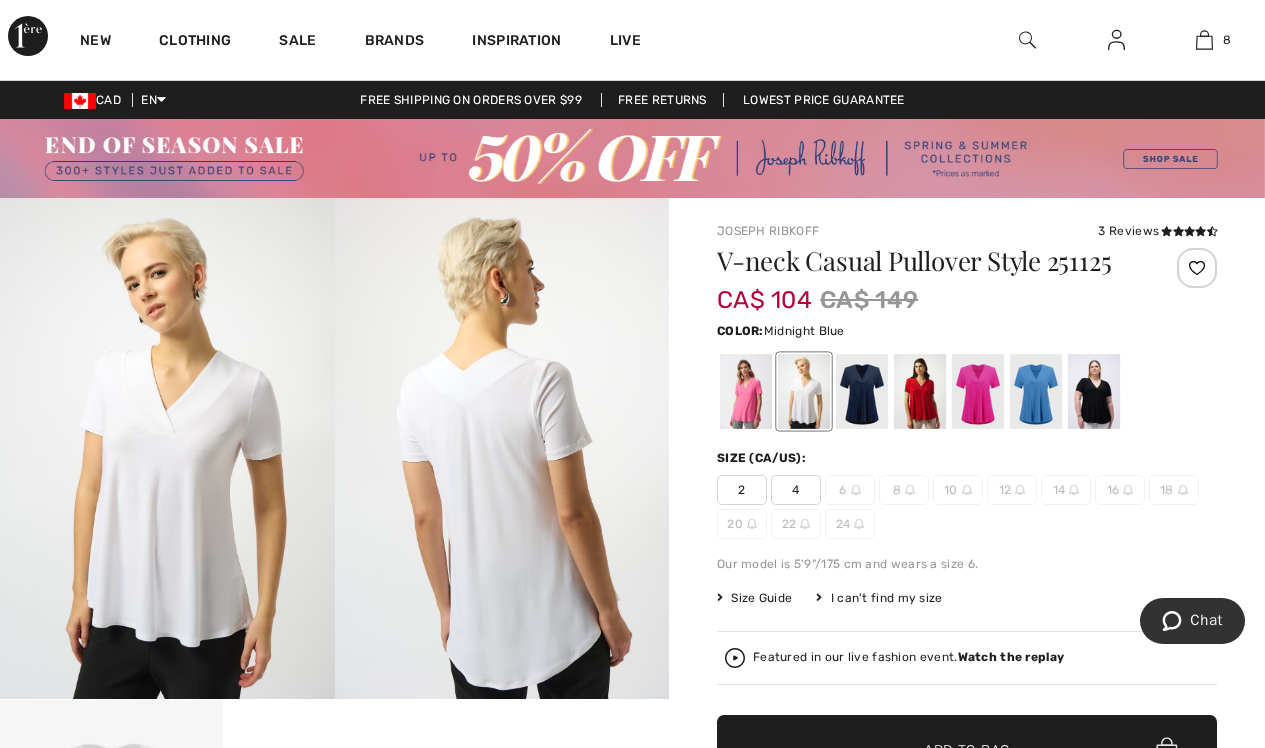click at bounding box center [862, 391] 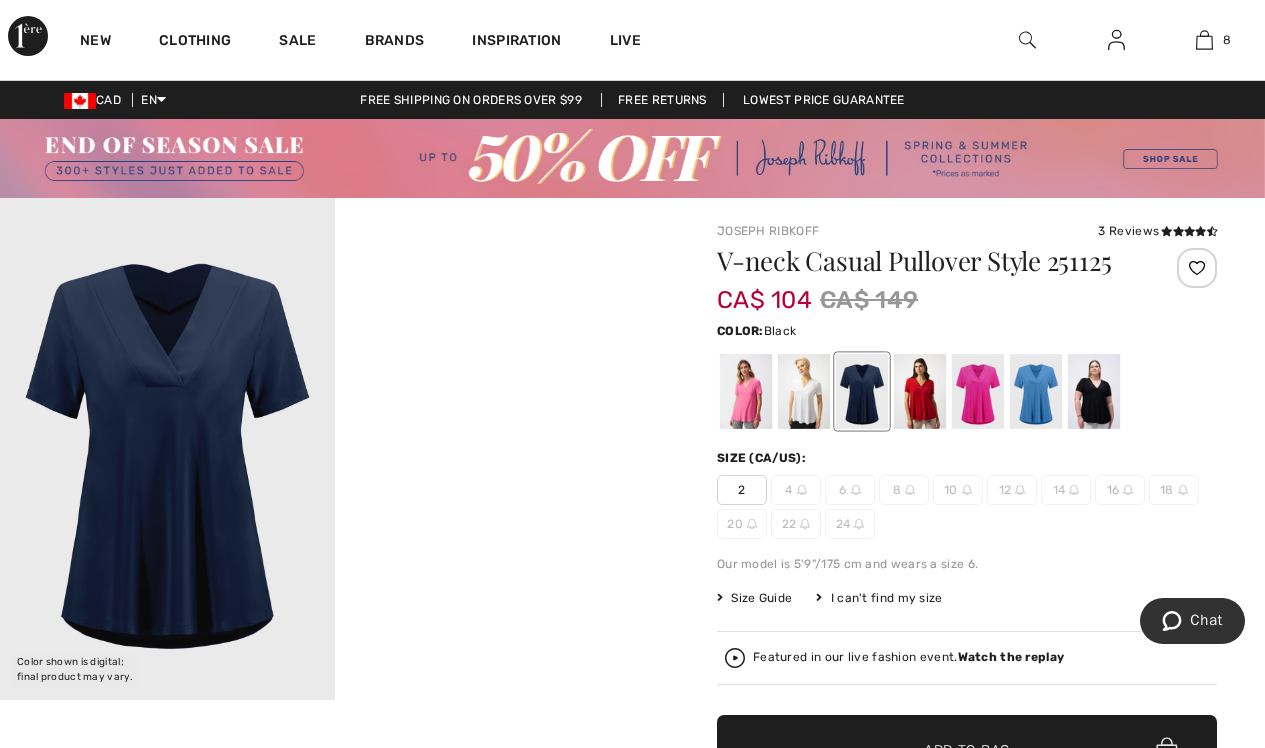 click at bounding box center (1094, 391) 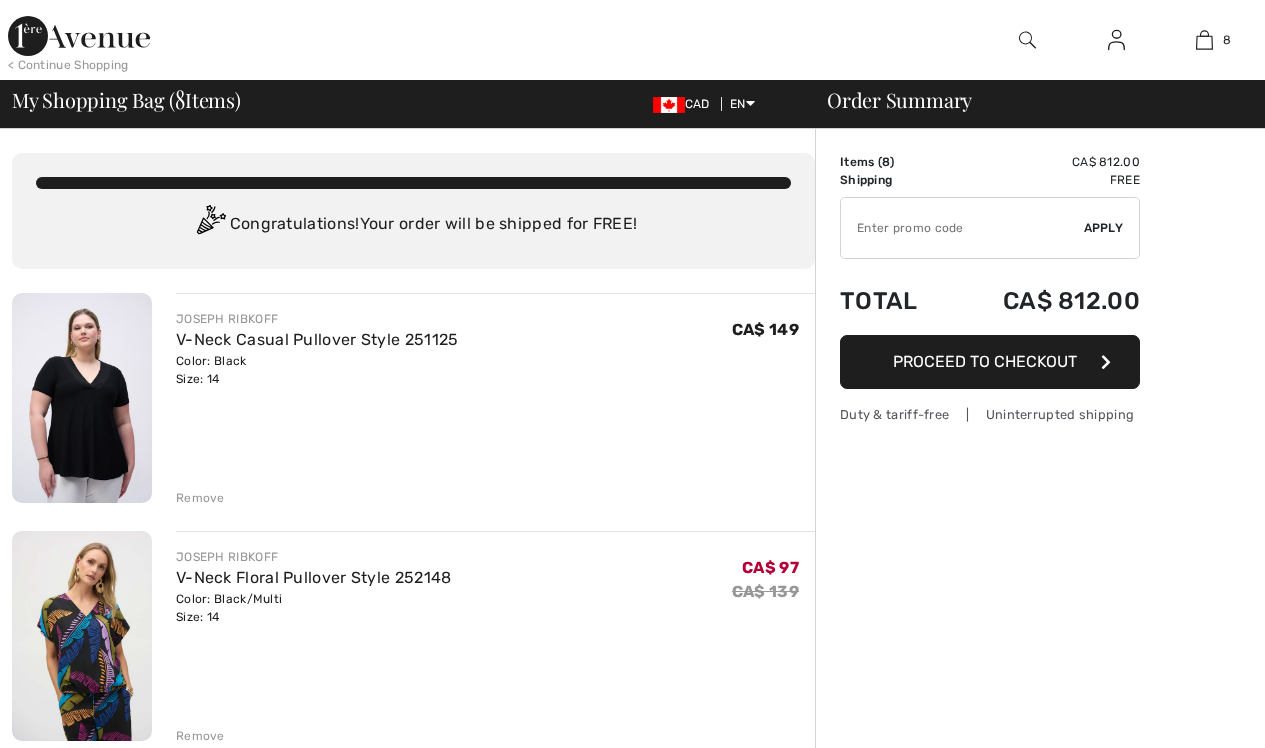 scroll, scrollTop: 0, scrollLeft: 0, axis: both 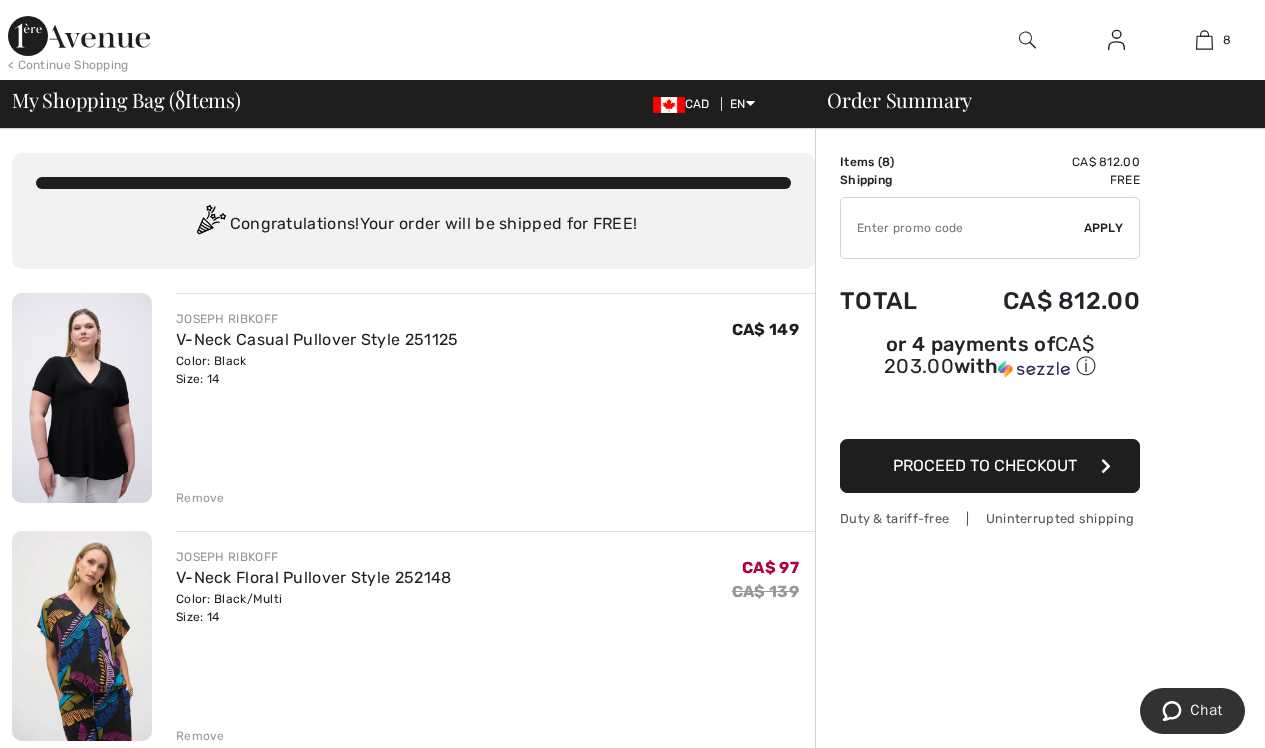 click on "Remove" at bounding box center (200, 498) 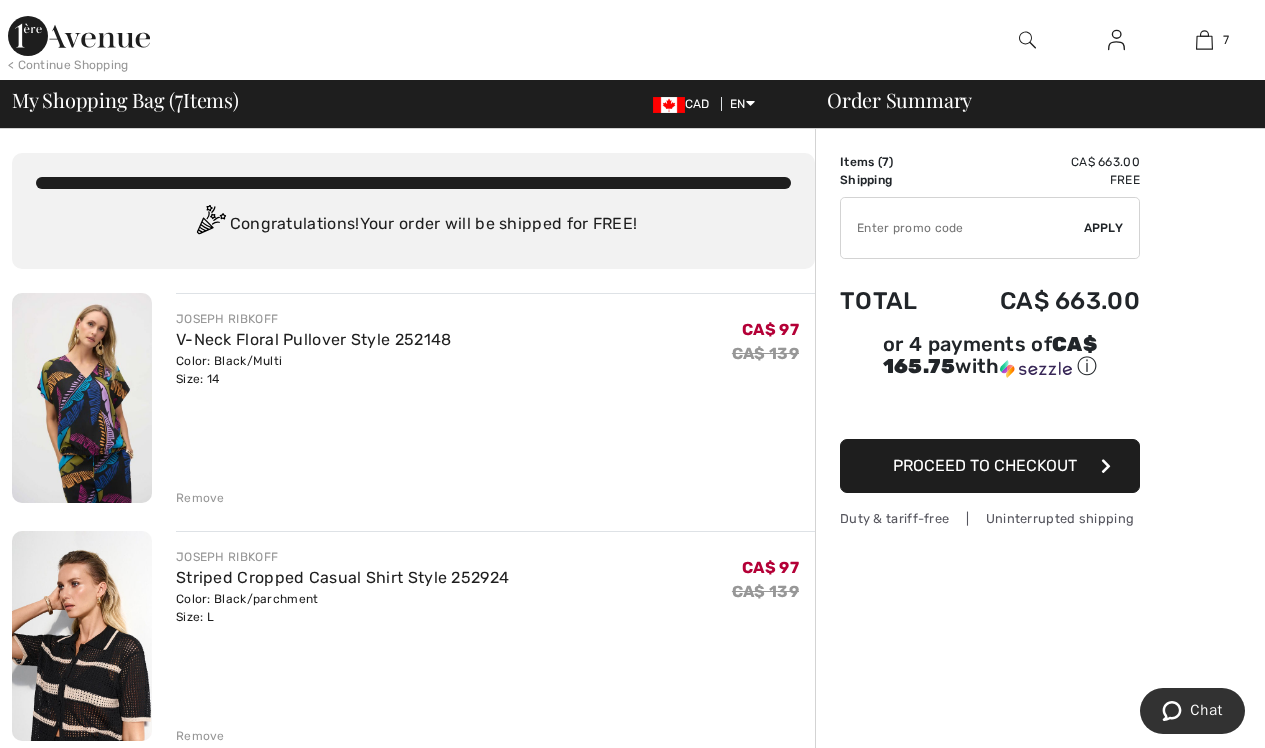 scroll, scrollTop: 0, scrollLeft: 0, axis: both 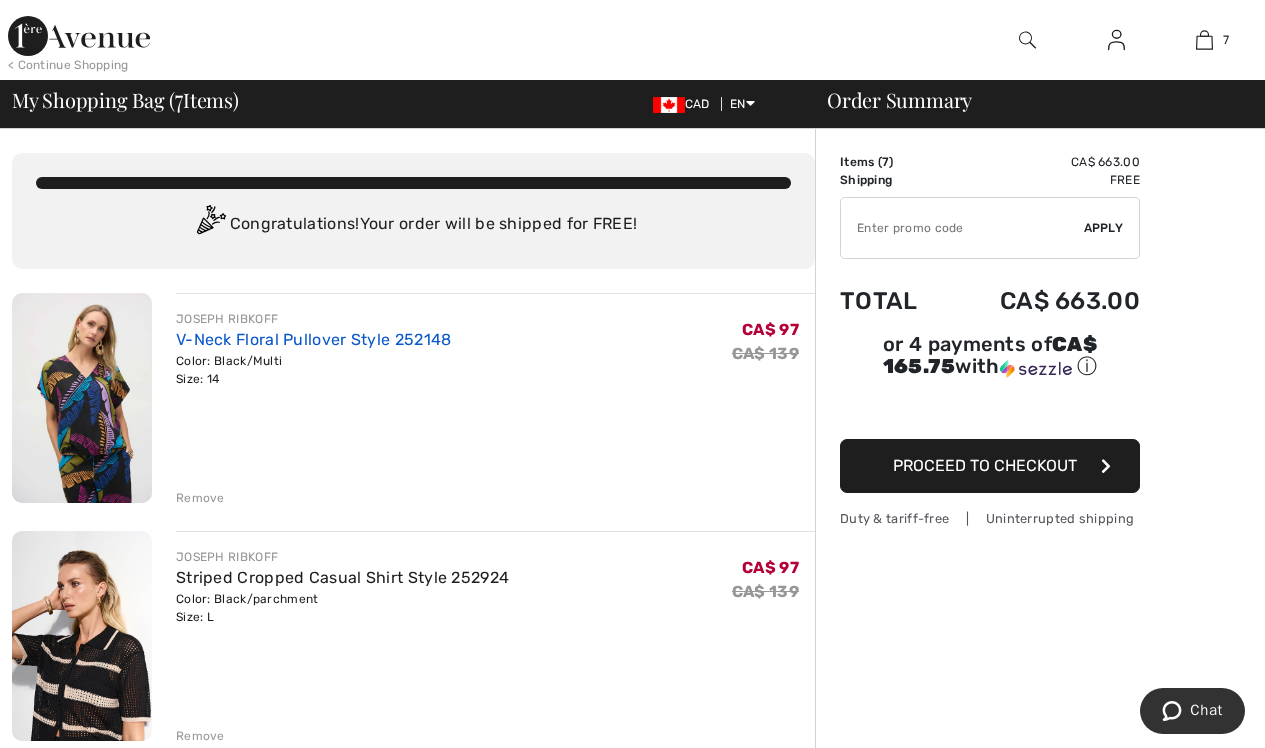click on "V-Neck Floral Pullover Style 252148" at bounding box center (314, 339) 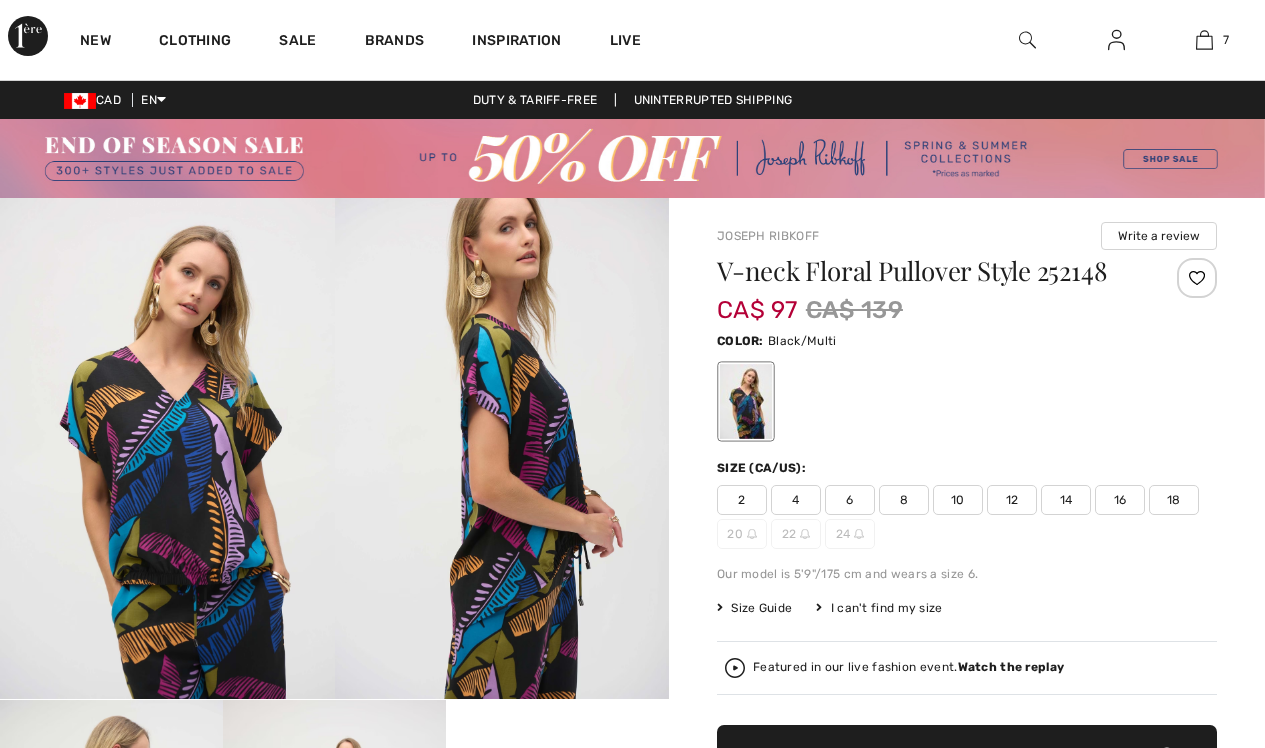 checkbox on "true" 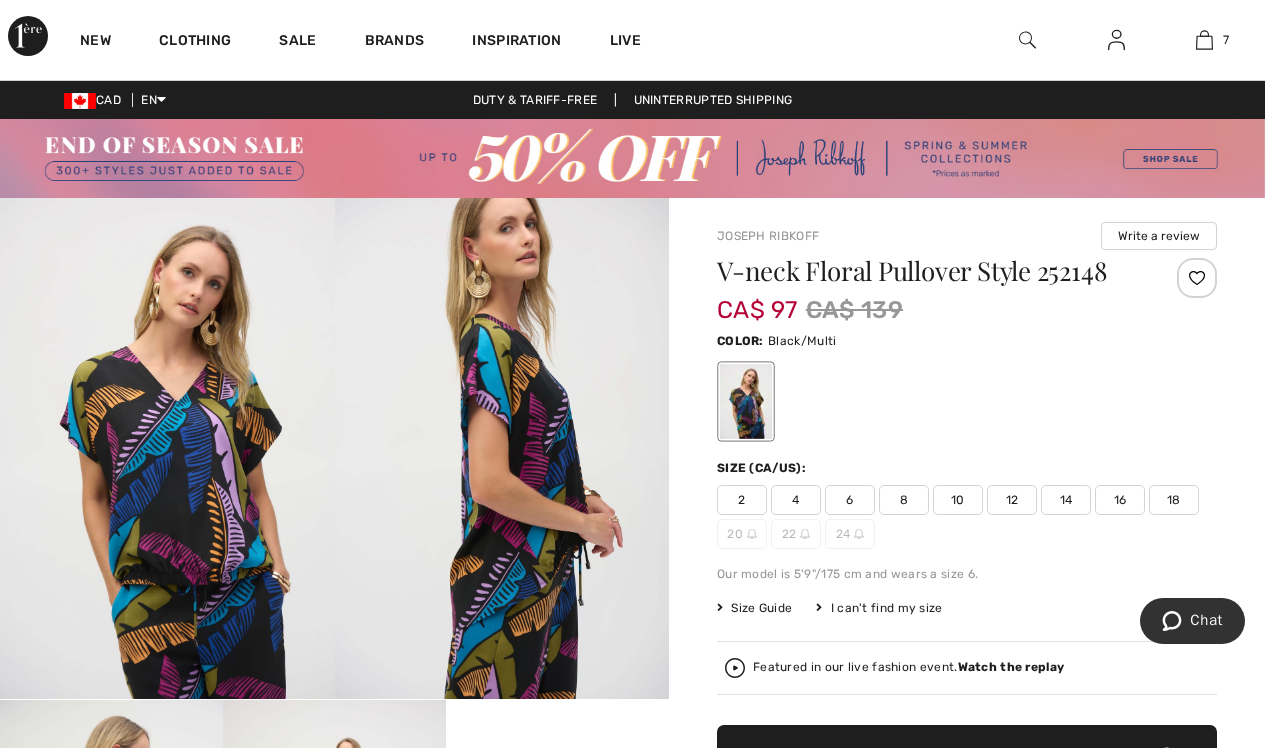 scroll, scrollTop: 0, scrollLeft: 0, axis: both 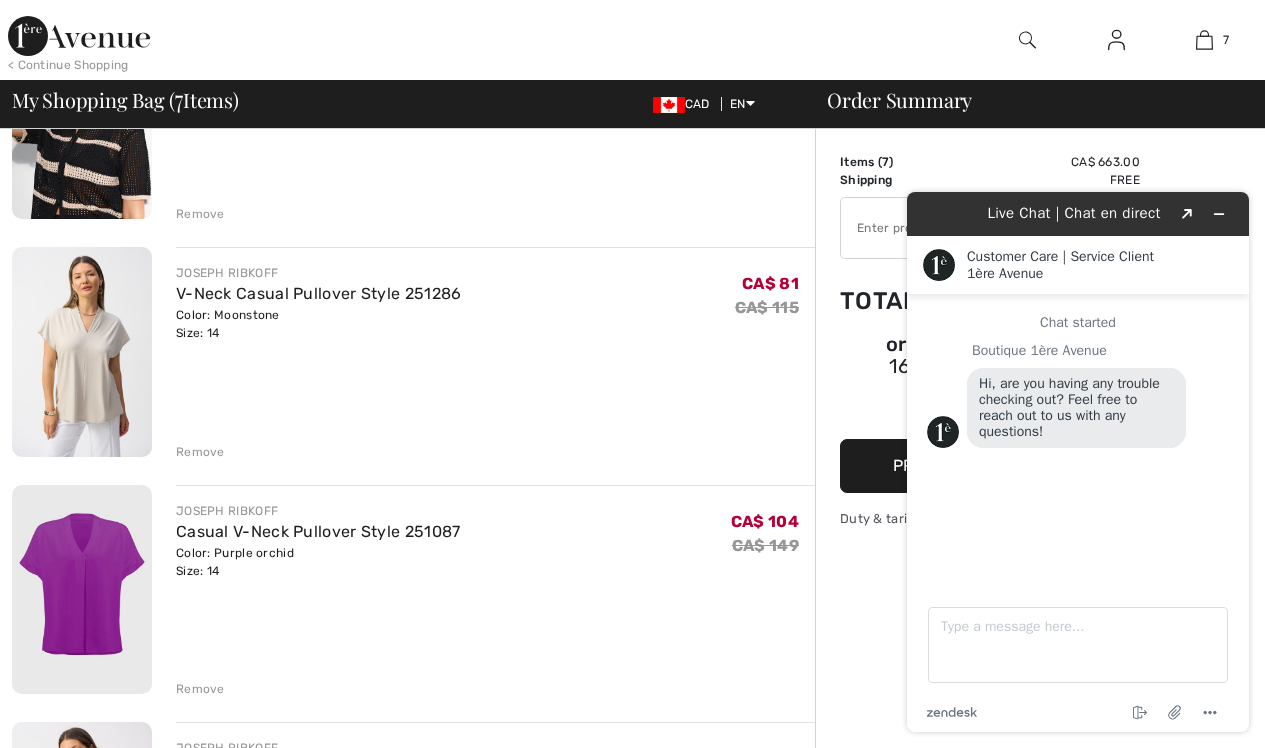 click on "Remove" at bounding box center [200, 452] 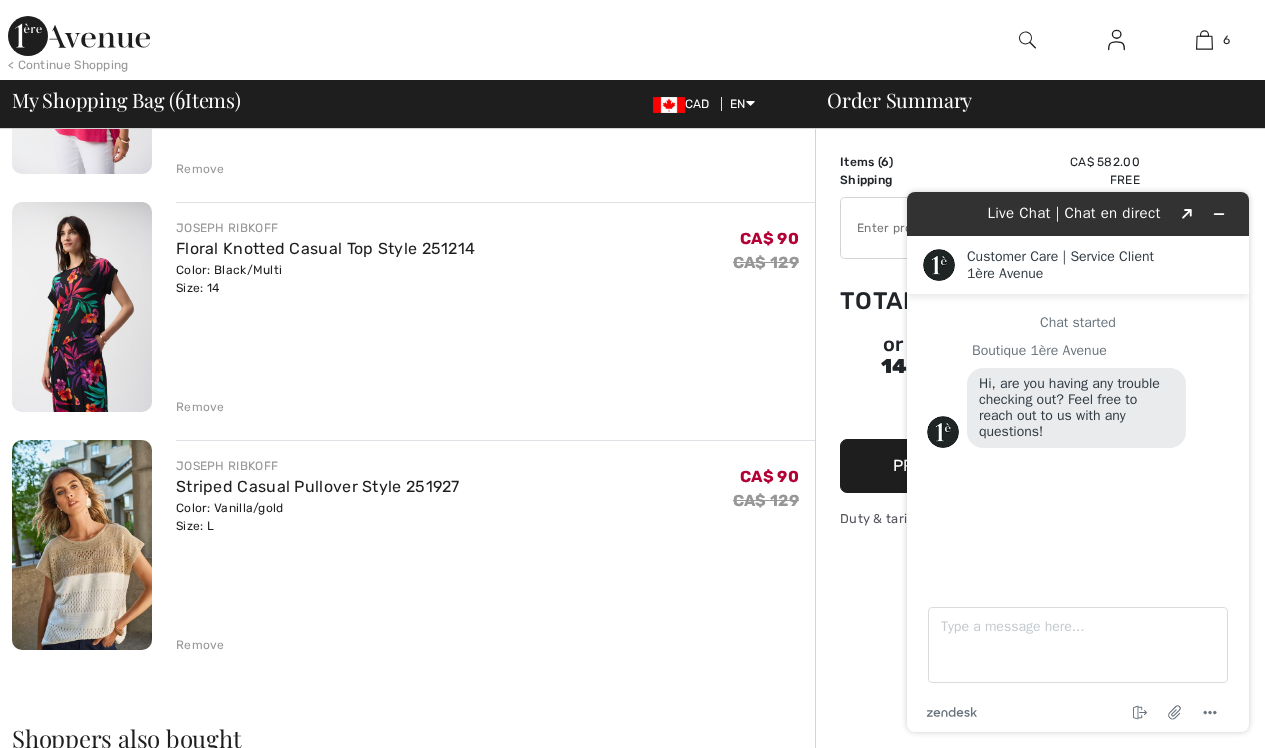 scroll, scrollTop: 1044, scrollLeft: 0, axis: vertical 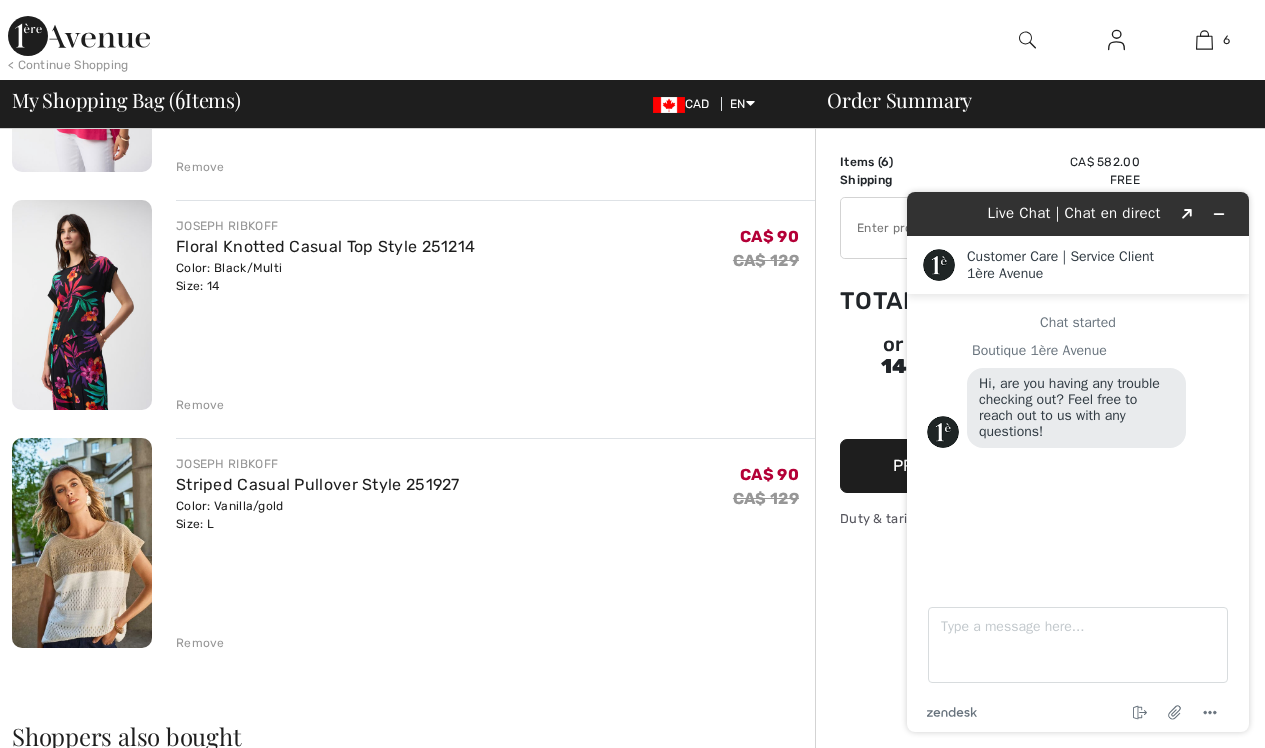 click on "Remove" at bounding box center [200, 643] 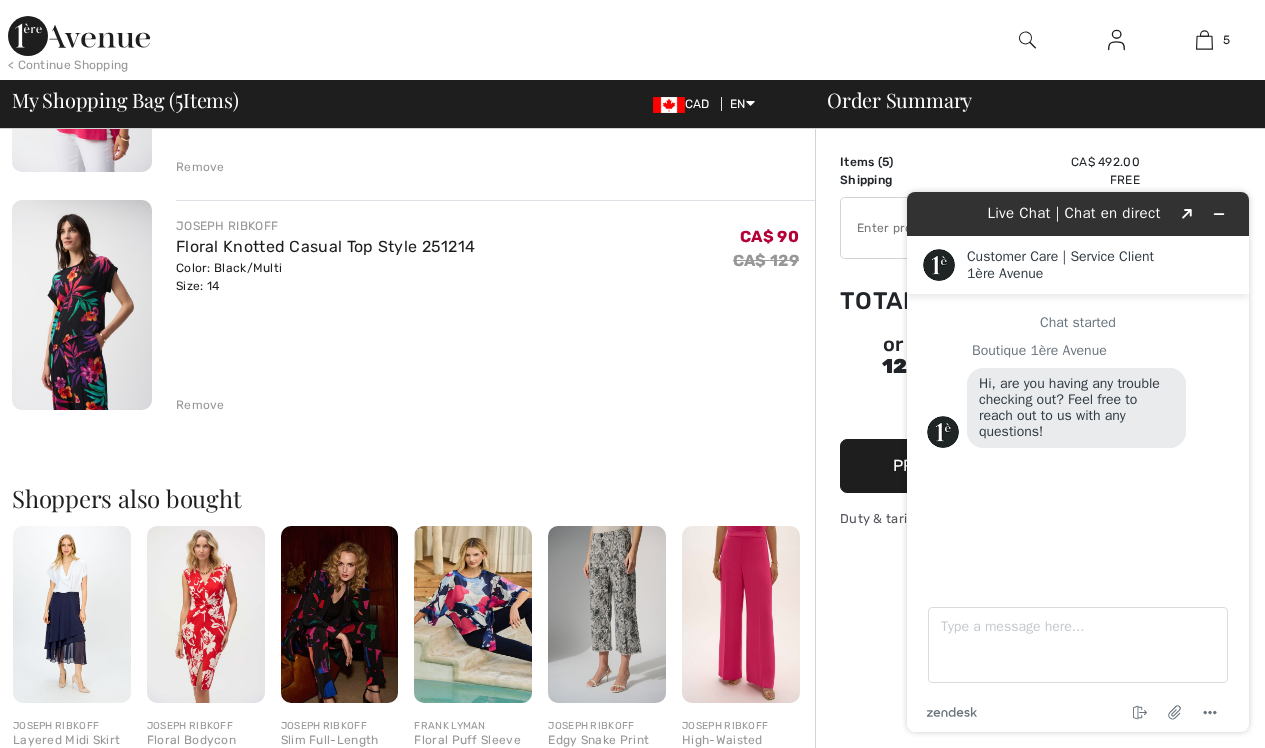 click on "Remove" at bounding box center (200, 405) 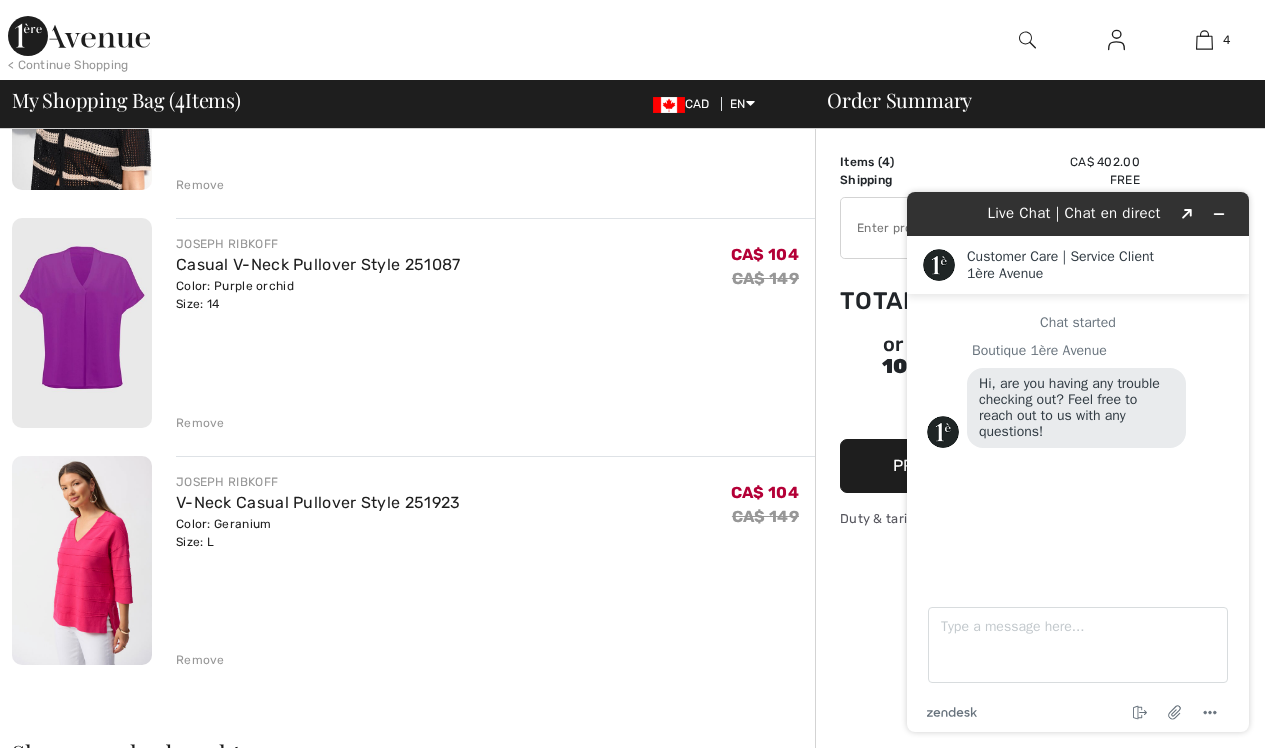 scroll, scrollTop: 549, scrollLeft: 0, axis: vertical 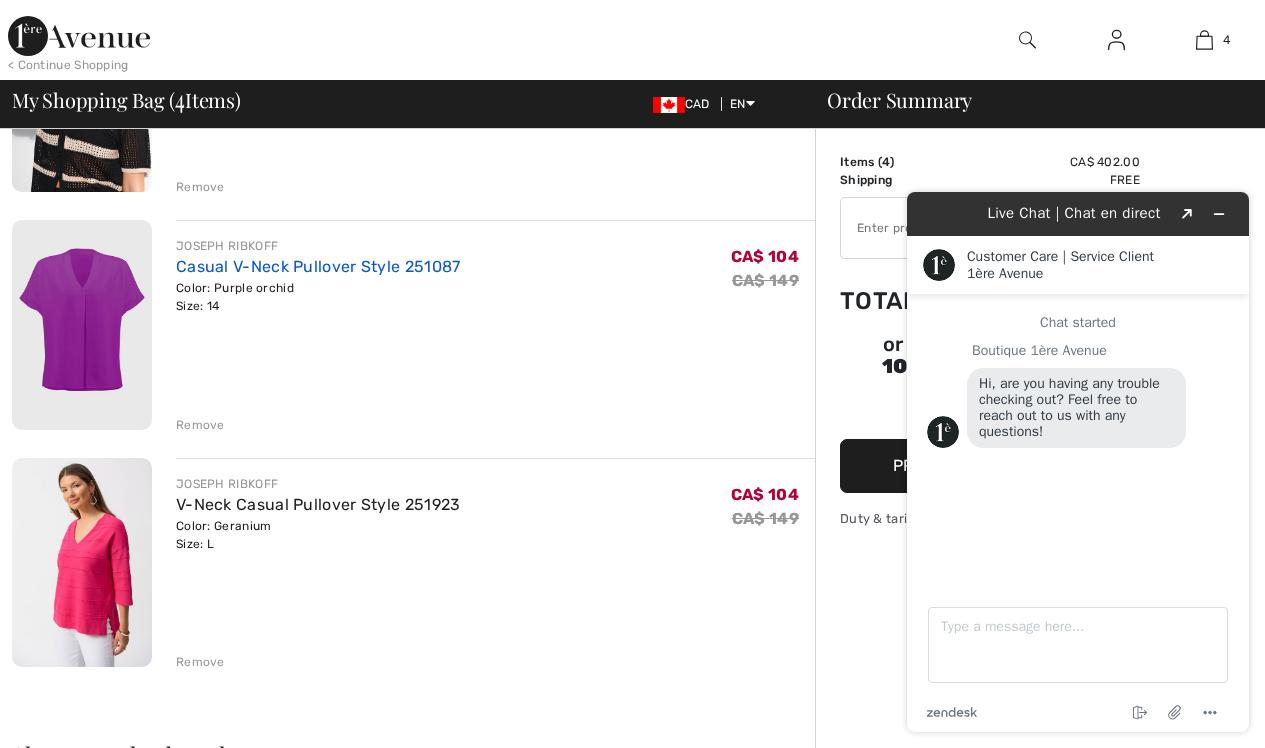 click on "Casual V-Neck Pullover Style 251087" at bounding box center (318, 266) 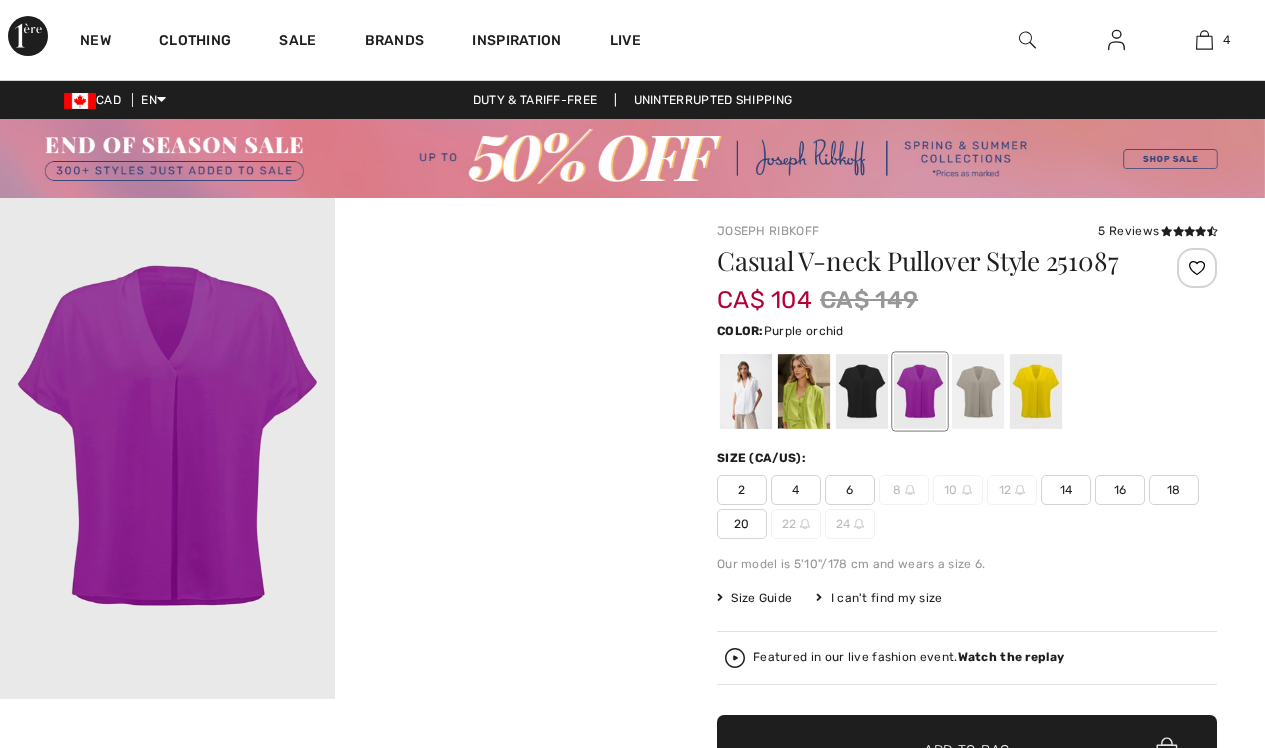 scroll, scrollTop: 0, scrollLeft: 0, axis: both 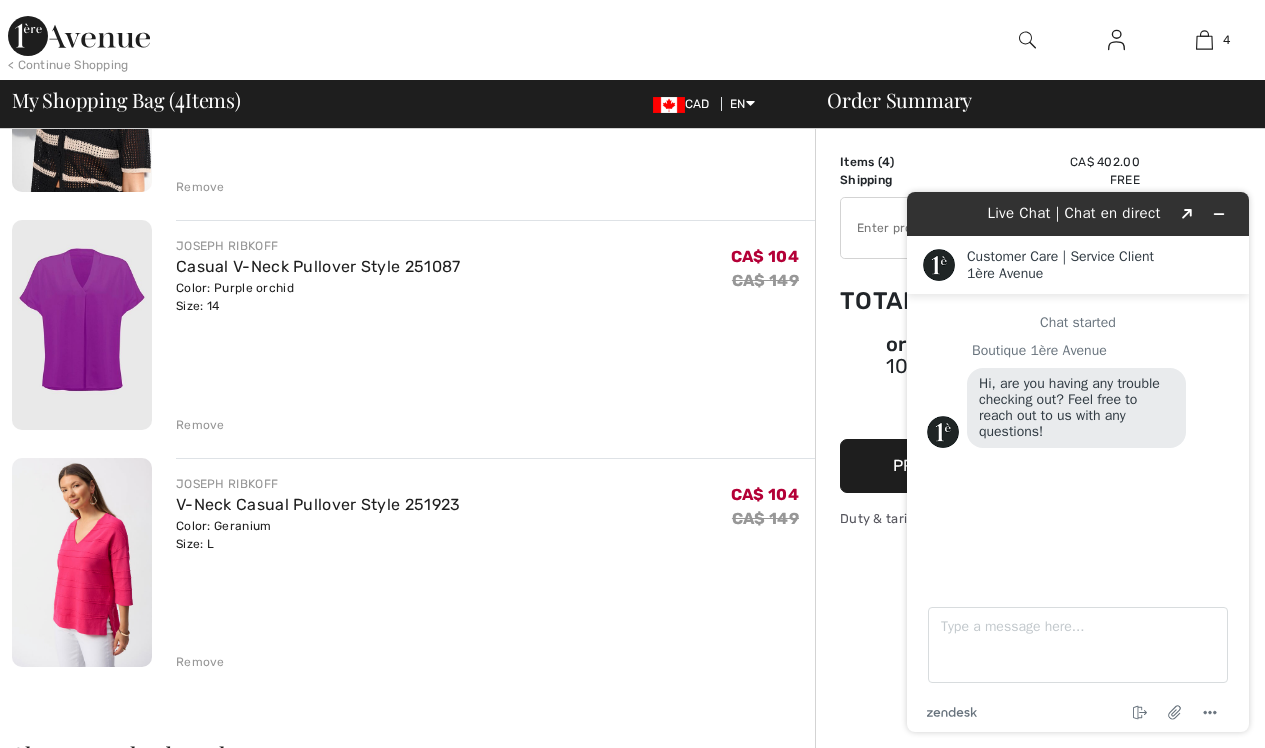 click on "Remove" at bounding box center (200, 425) 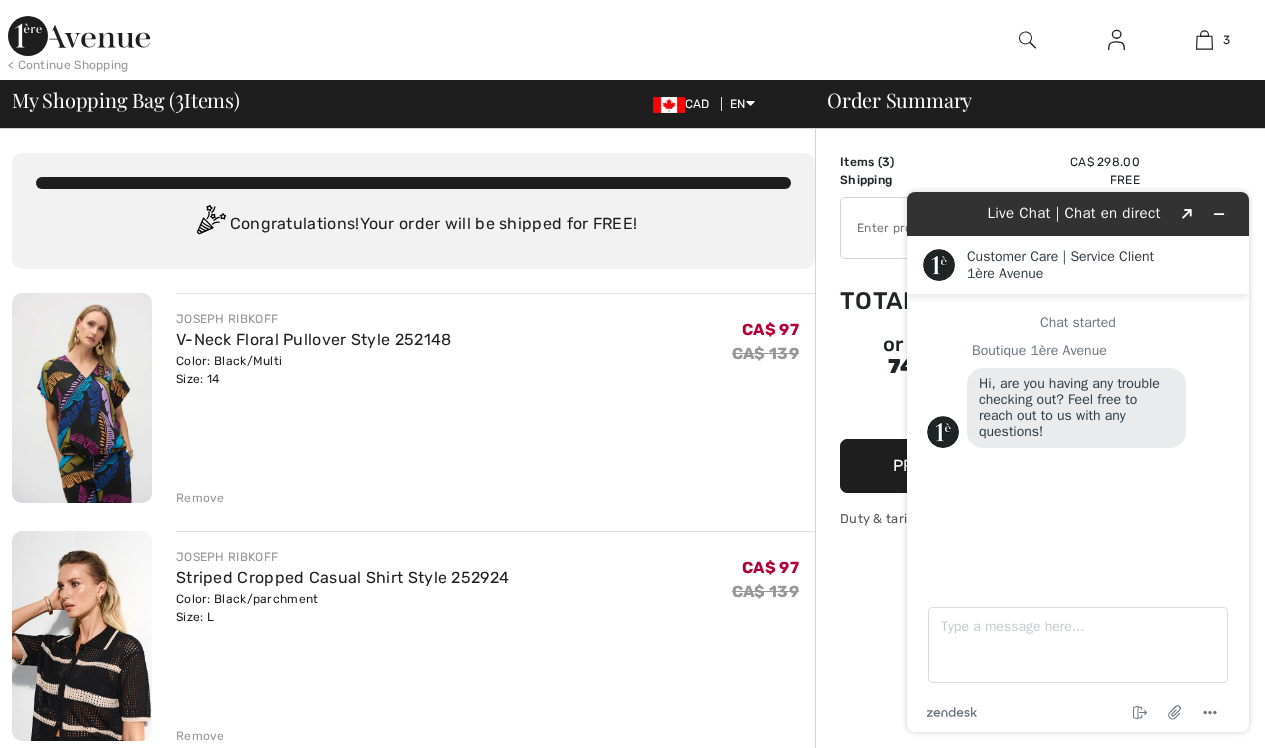 scroll, scrollTop: 50, scrollLeft: 0, axis: vertical 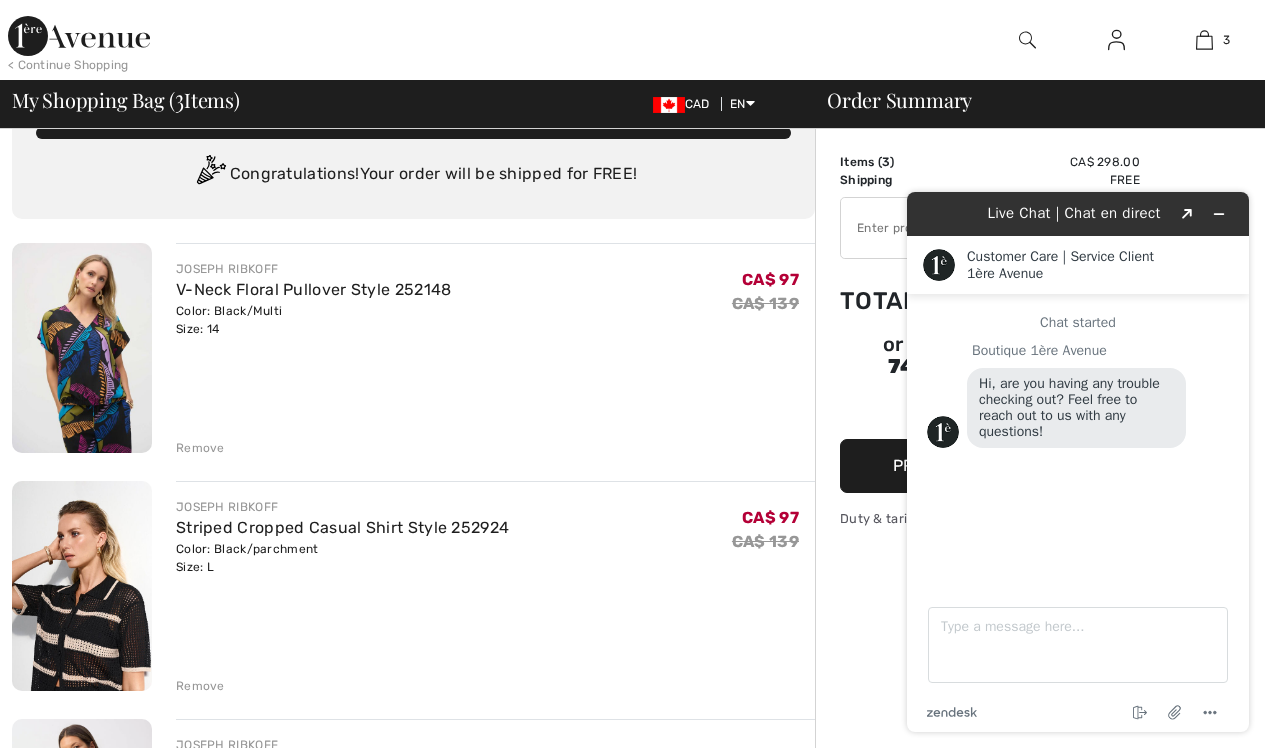 click at bounding box center (82, 586) 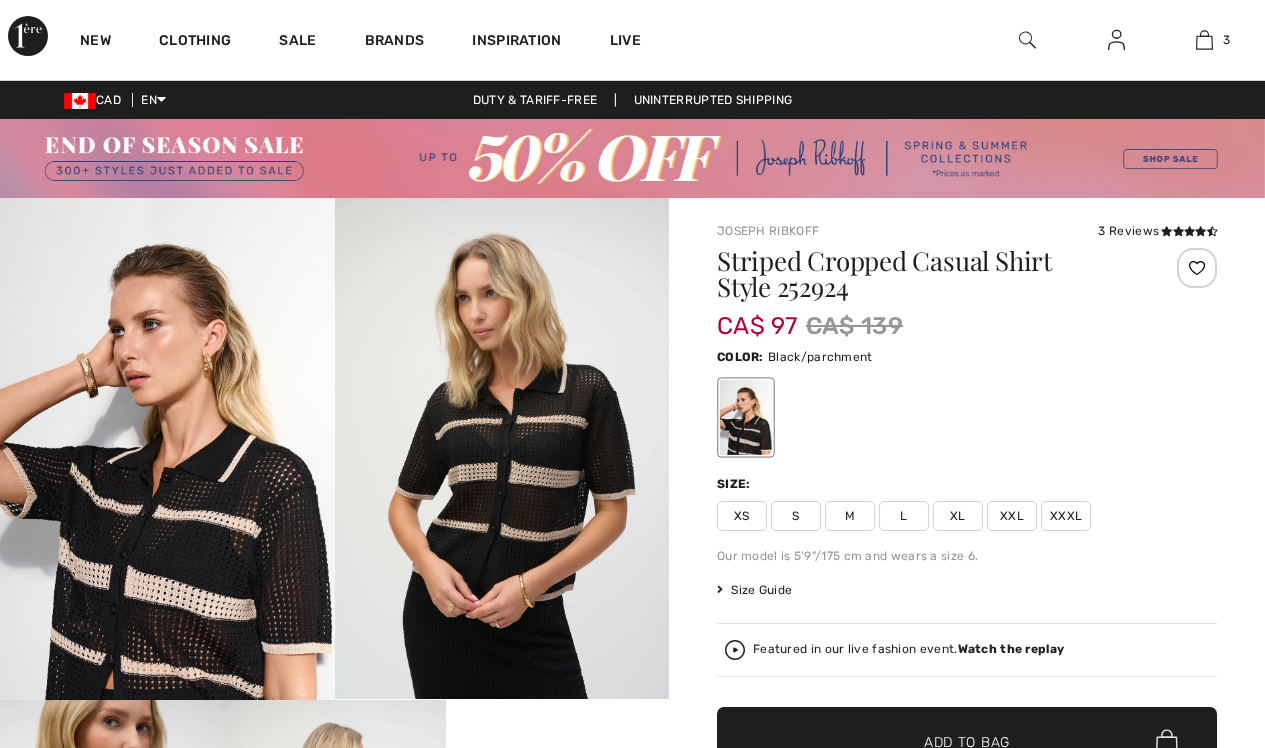 scroll, scrollTop: 0, scrollLeft: 0, axis: both 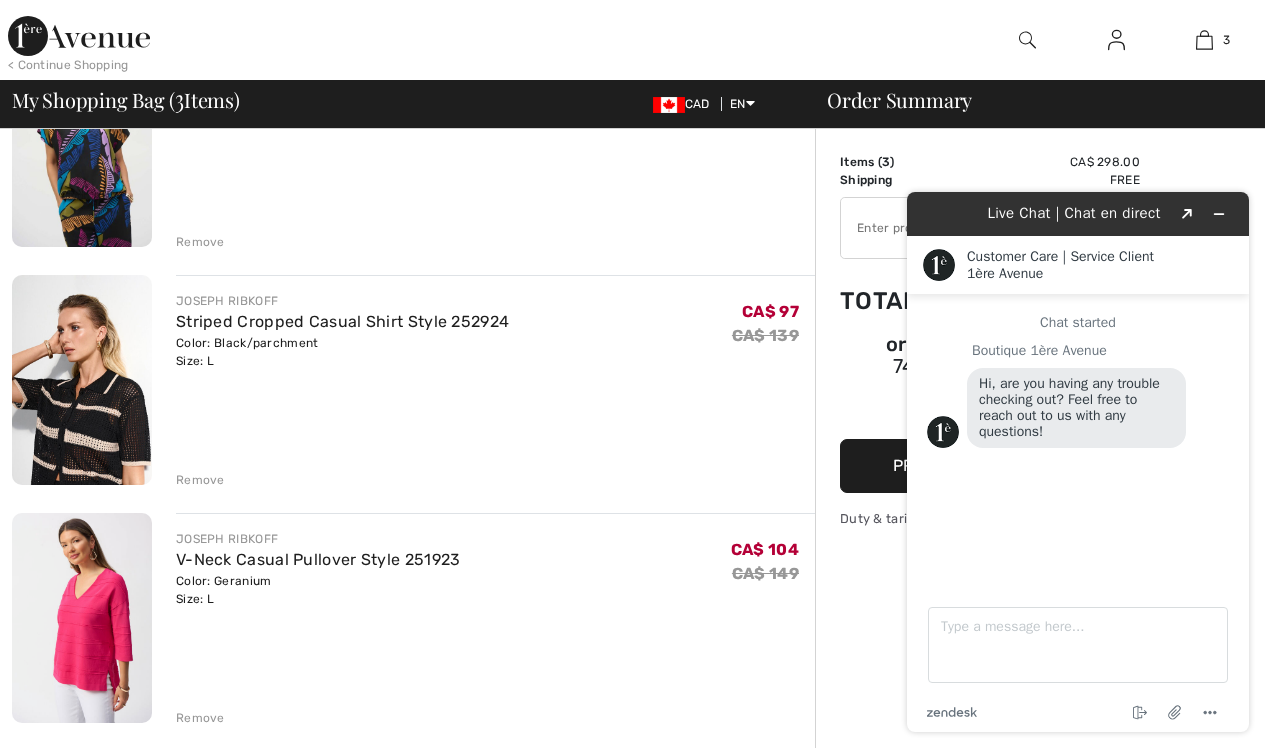 click on "Remove" at bounding box center [200, 480] 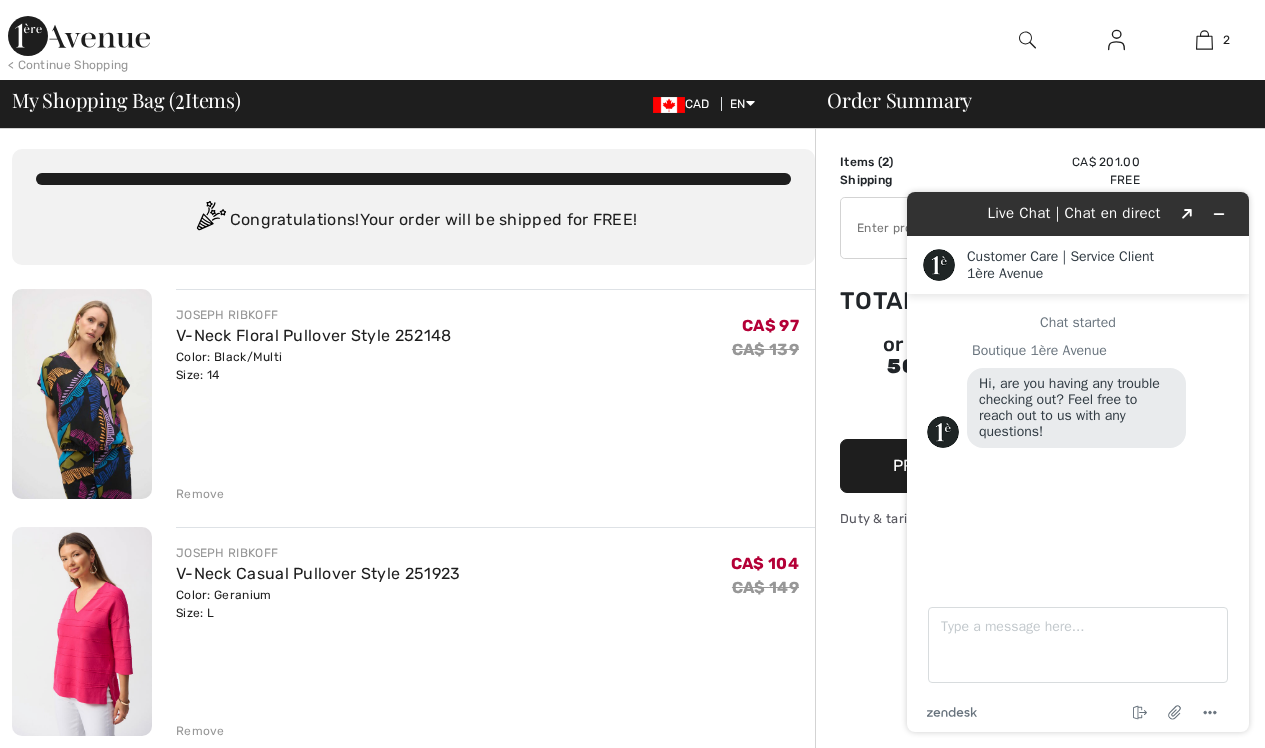 scroll, scrollTop: 8, scrollLeft: 0, axis: vertical 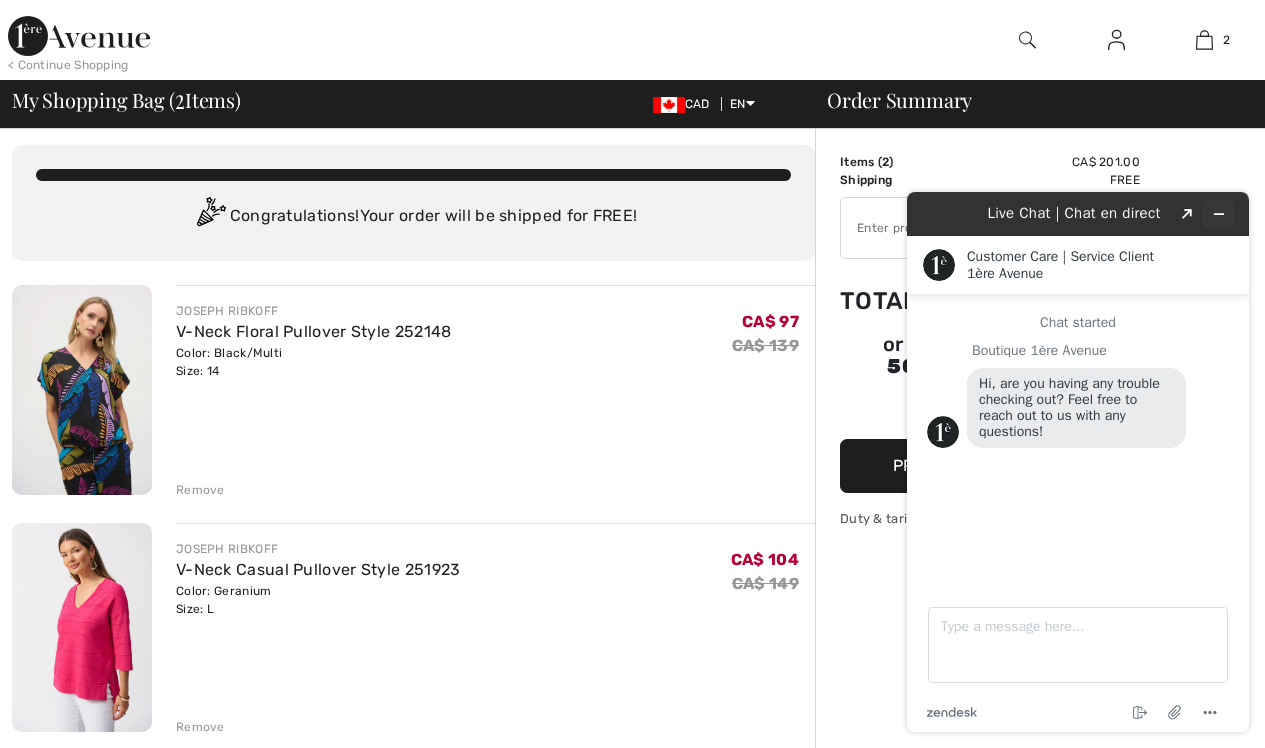 click 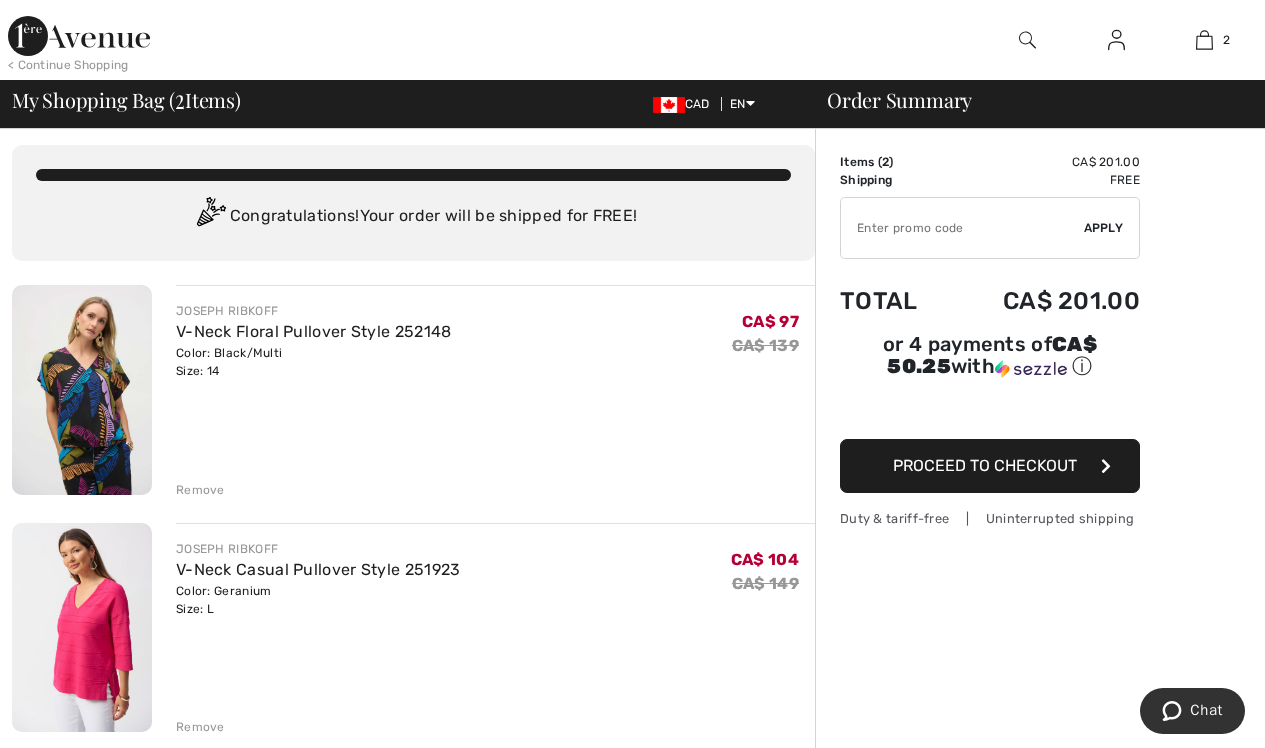 click on "Proceed to Checkout" at bounding box center (985, 465) 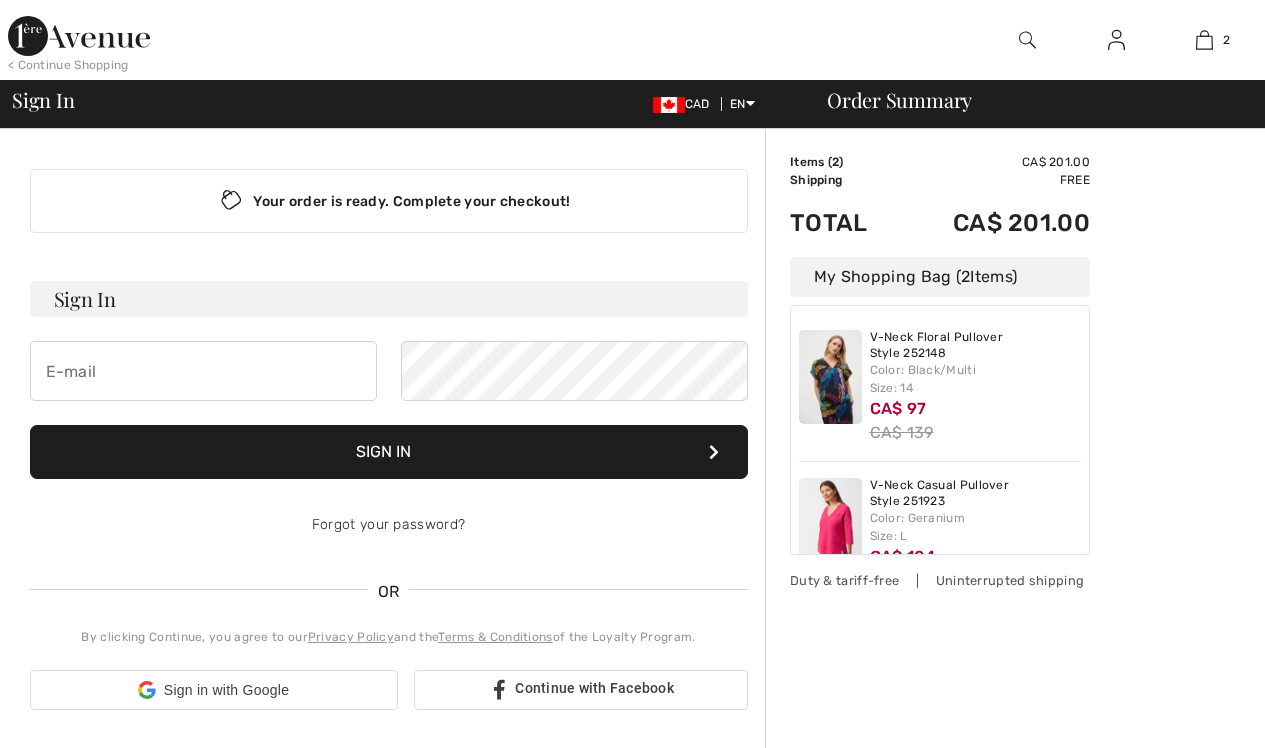 scroll, scrollTop: 0, scrollLeft: 0, axis: both 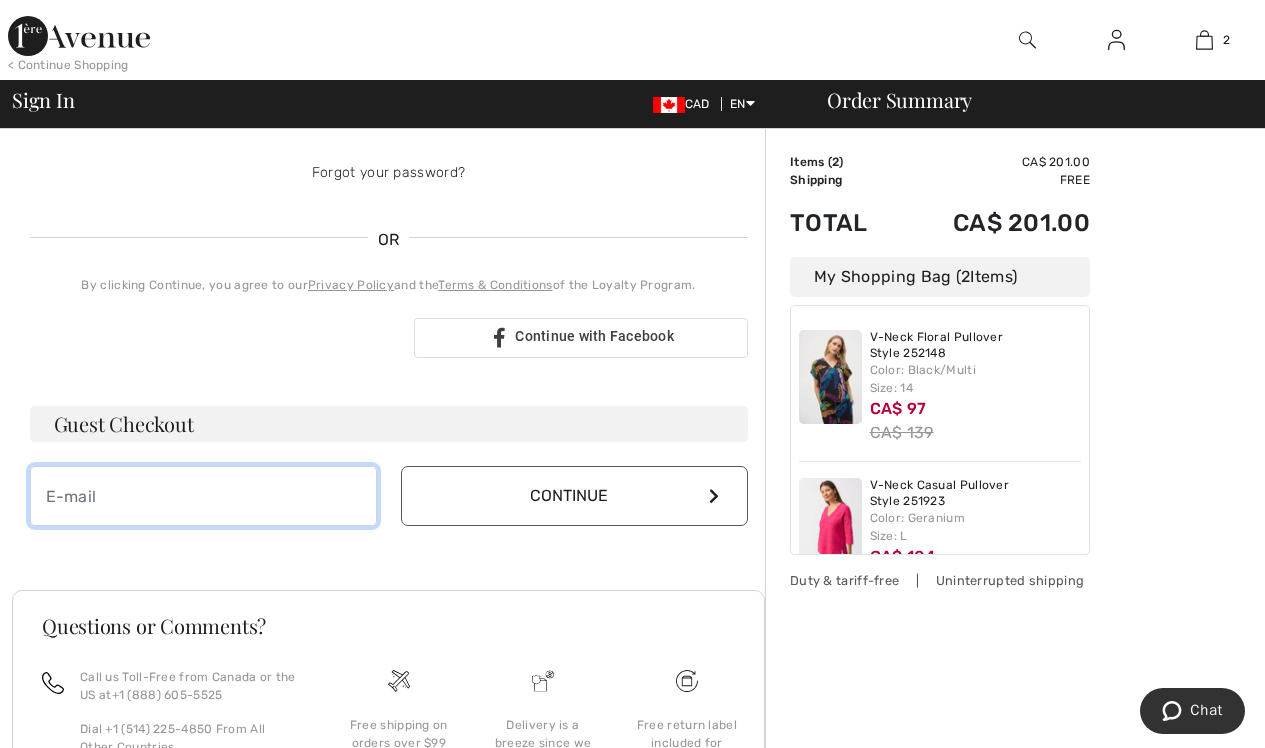 type on "[USERNAME]@[DOMAIN]" 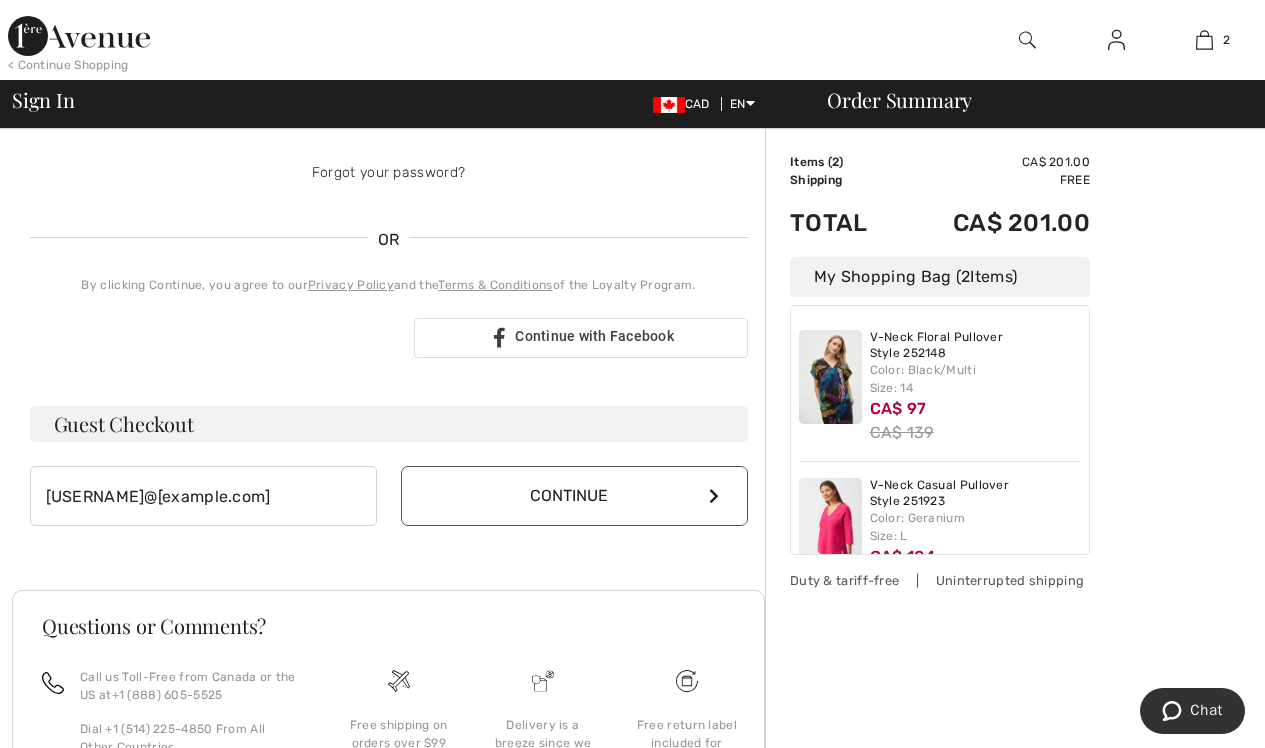 click on "Continue" at bounding box center (574, 496) 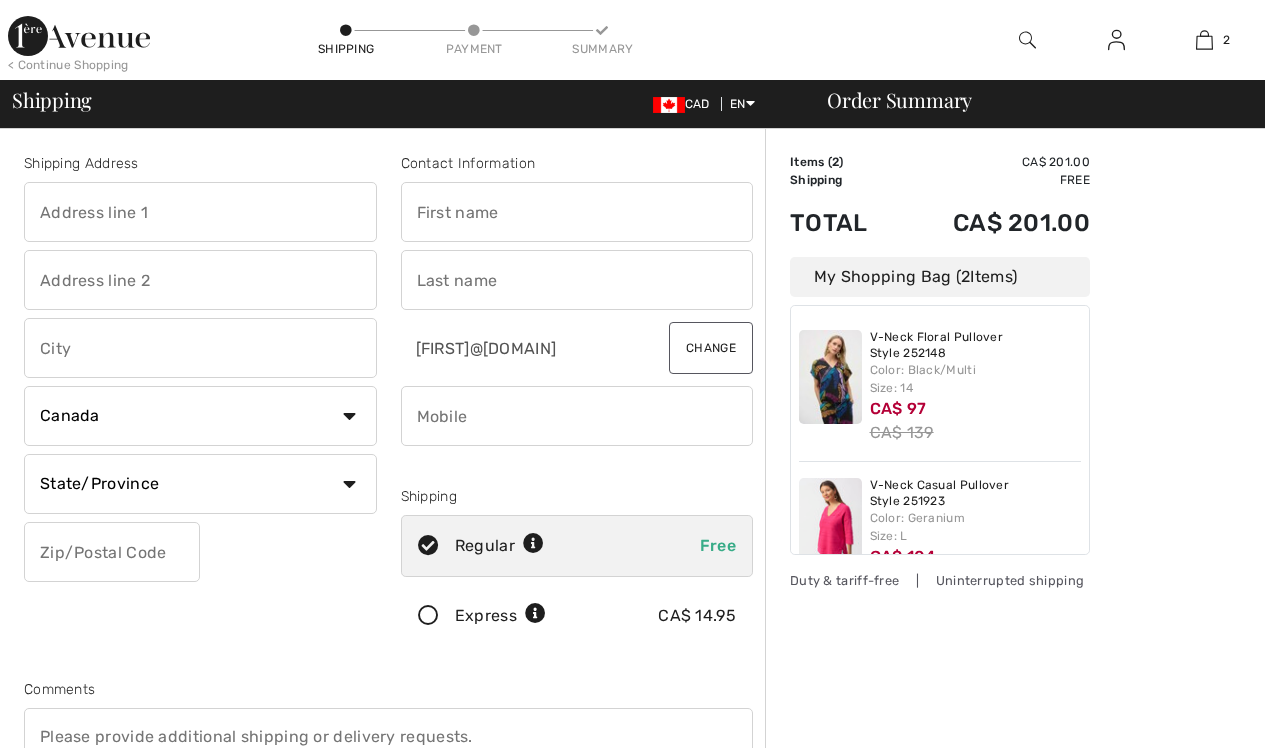 checkbox on "true" 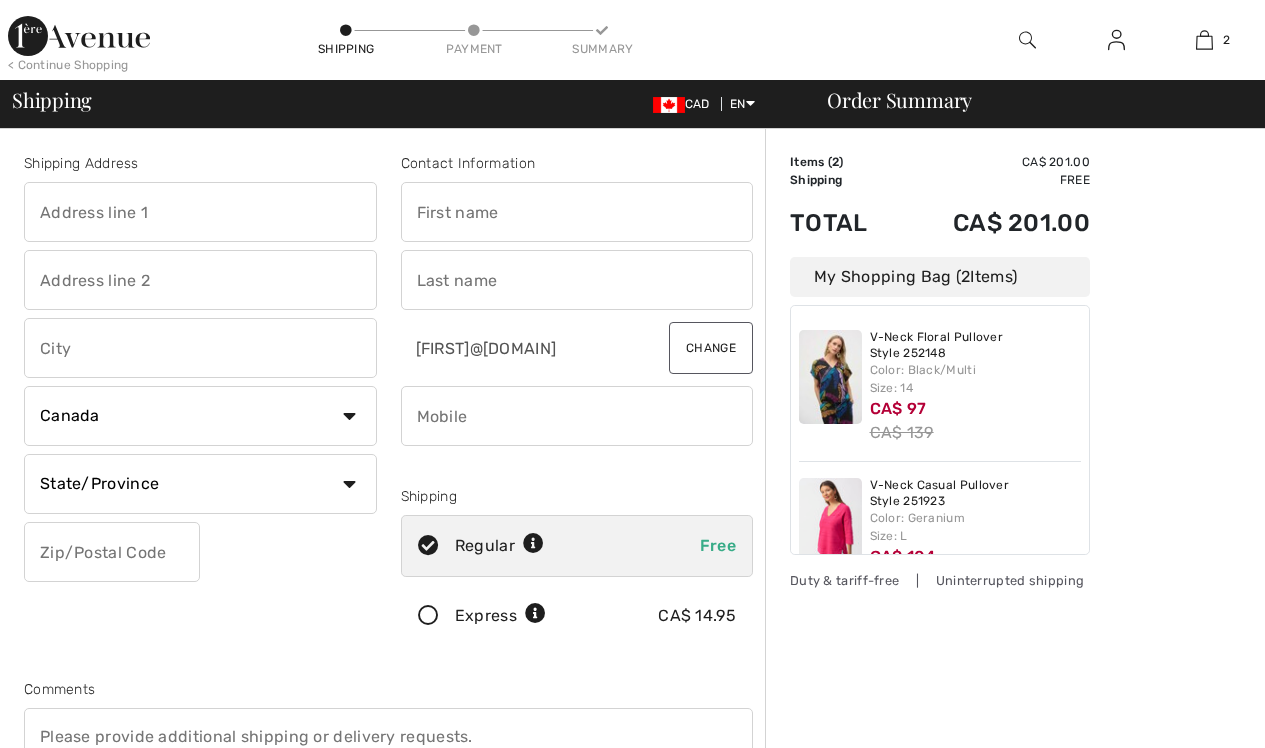 scroll, scrollTop: 0, scrollLeft: 0, axis: both 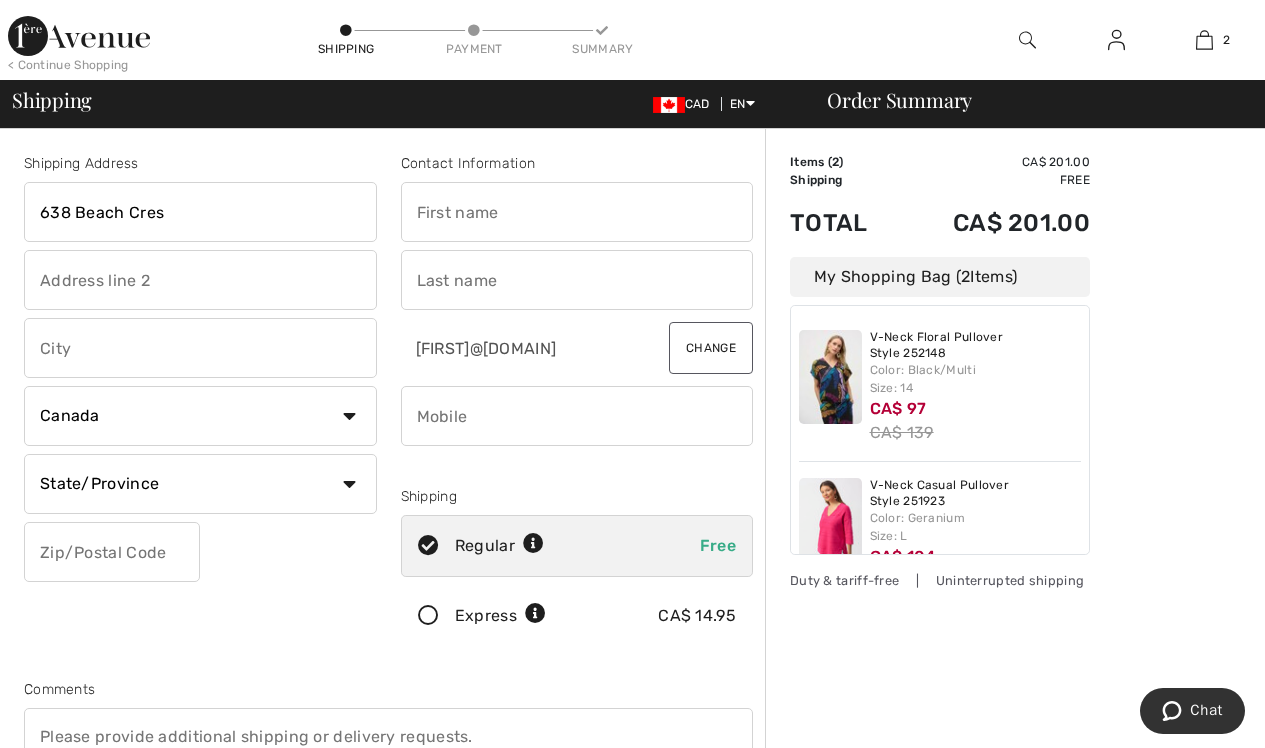 type on "638 Beach Cres" 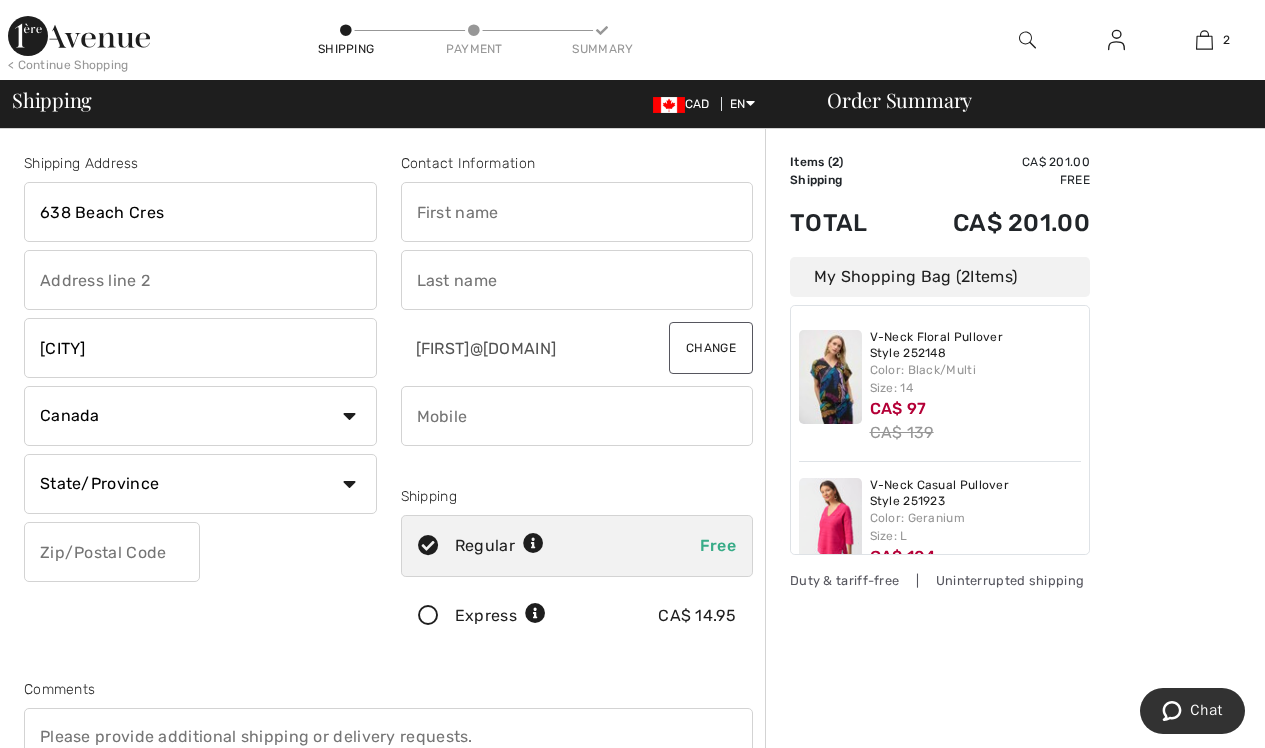 type on "Vancouver" 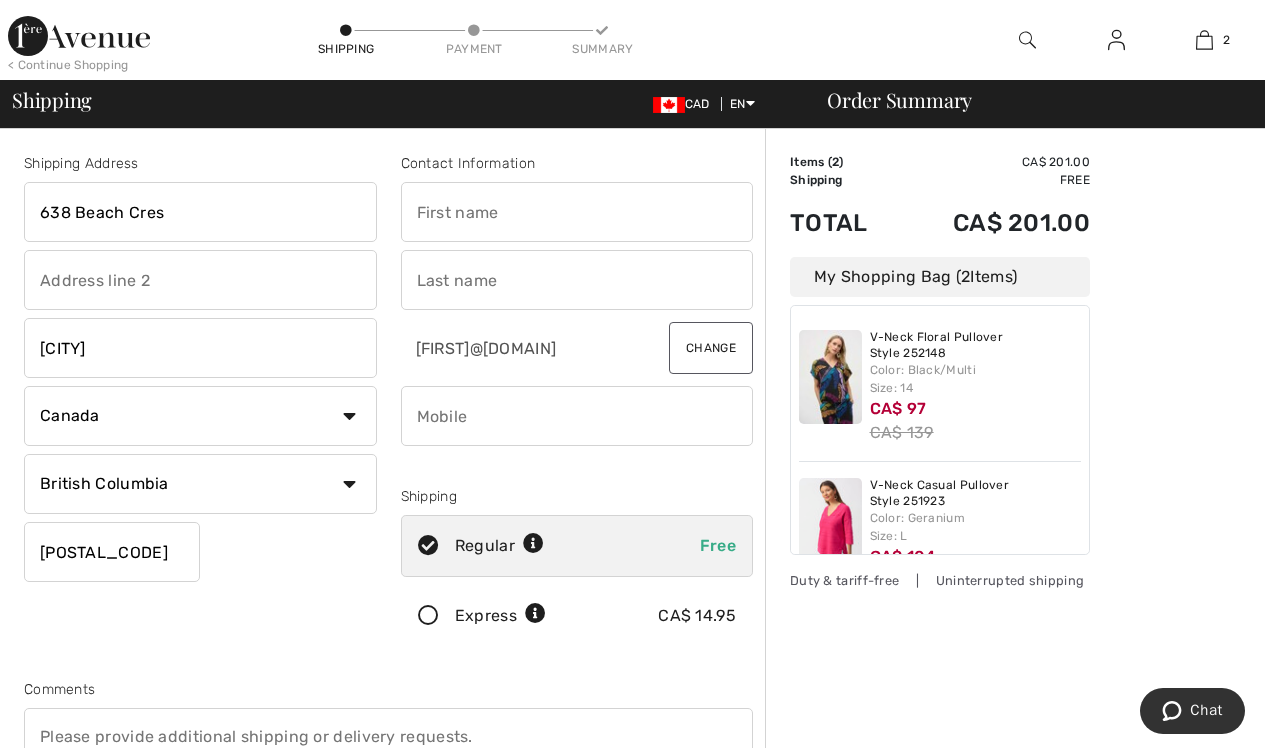 type on "[POSTAL CODE]" 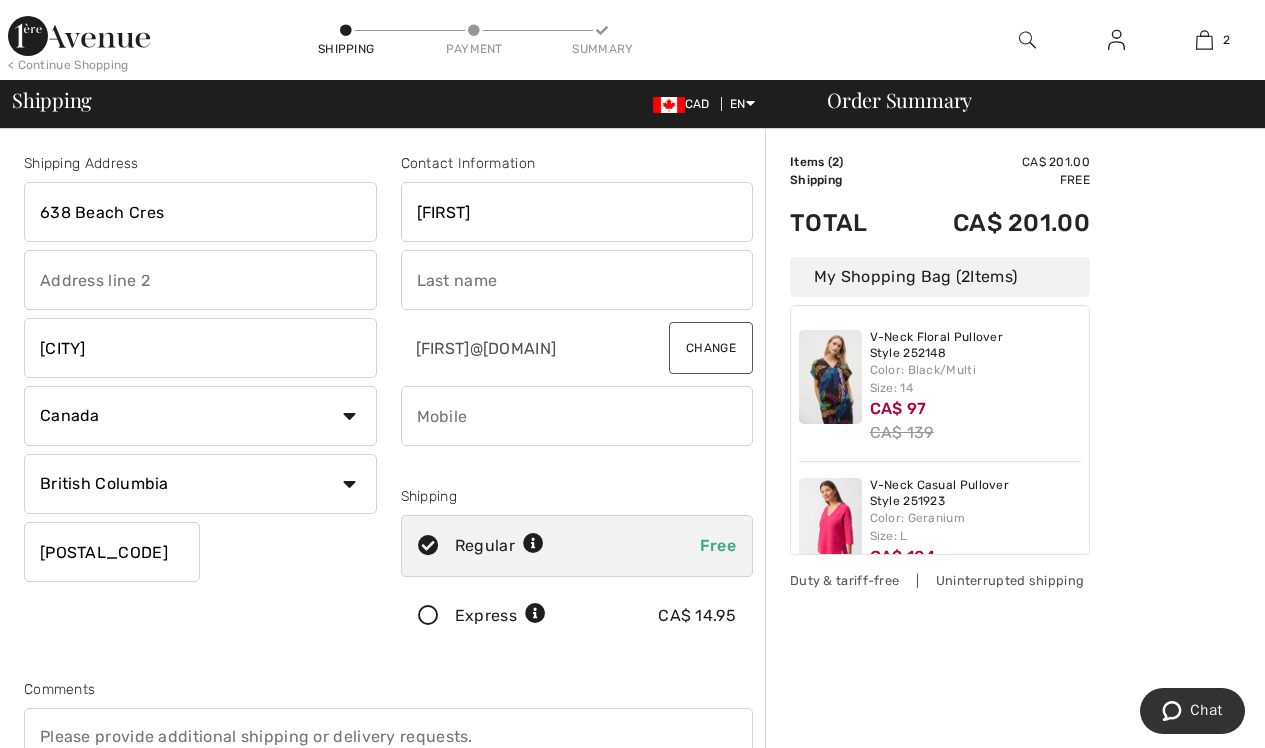 type on "Janice" 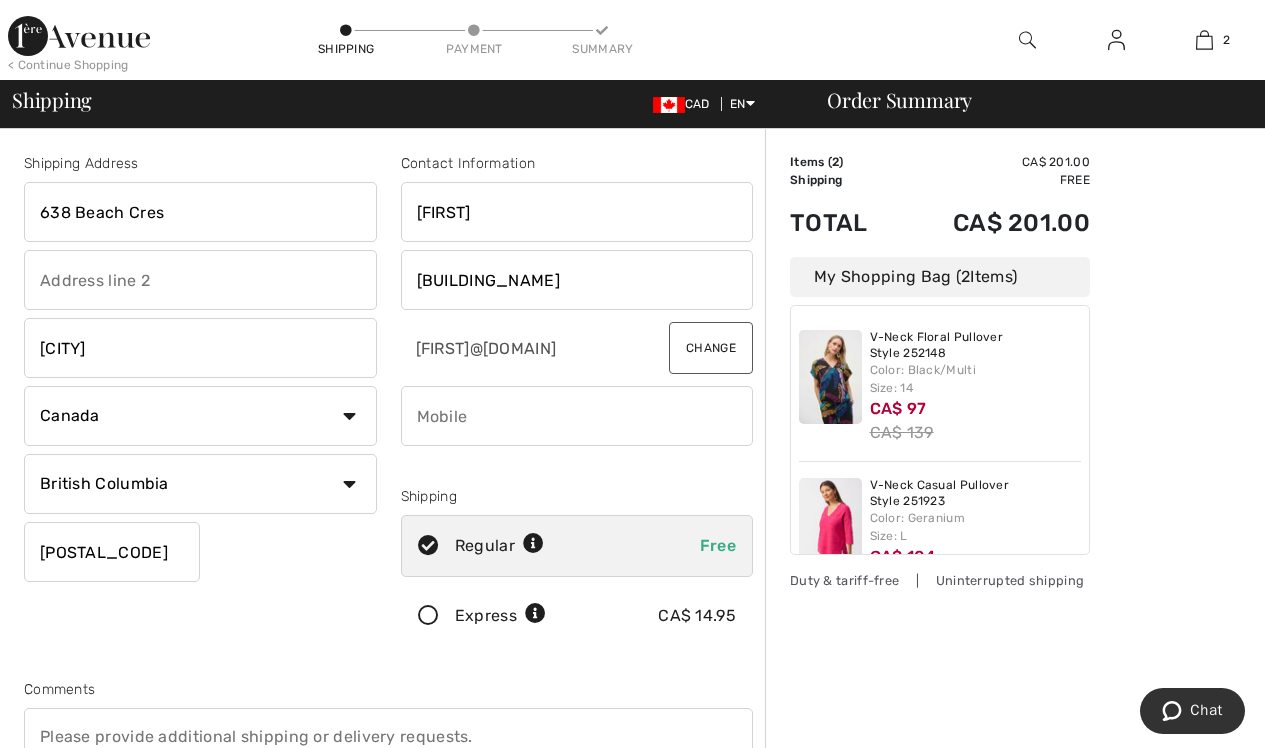 type on "Shackley" 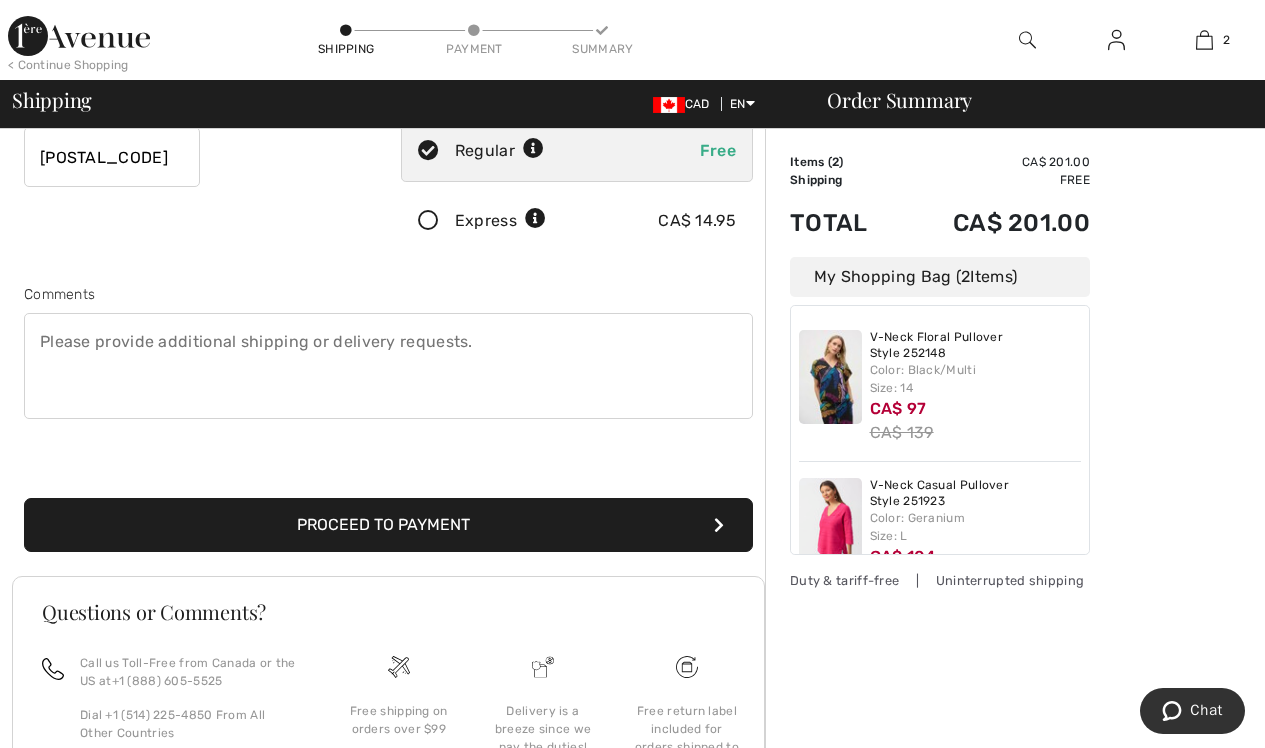 scroll, scrollTop: 396, scrollLeft: 0, axis: vertical 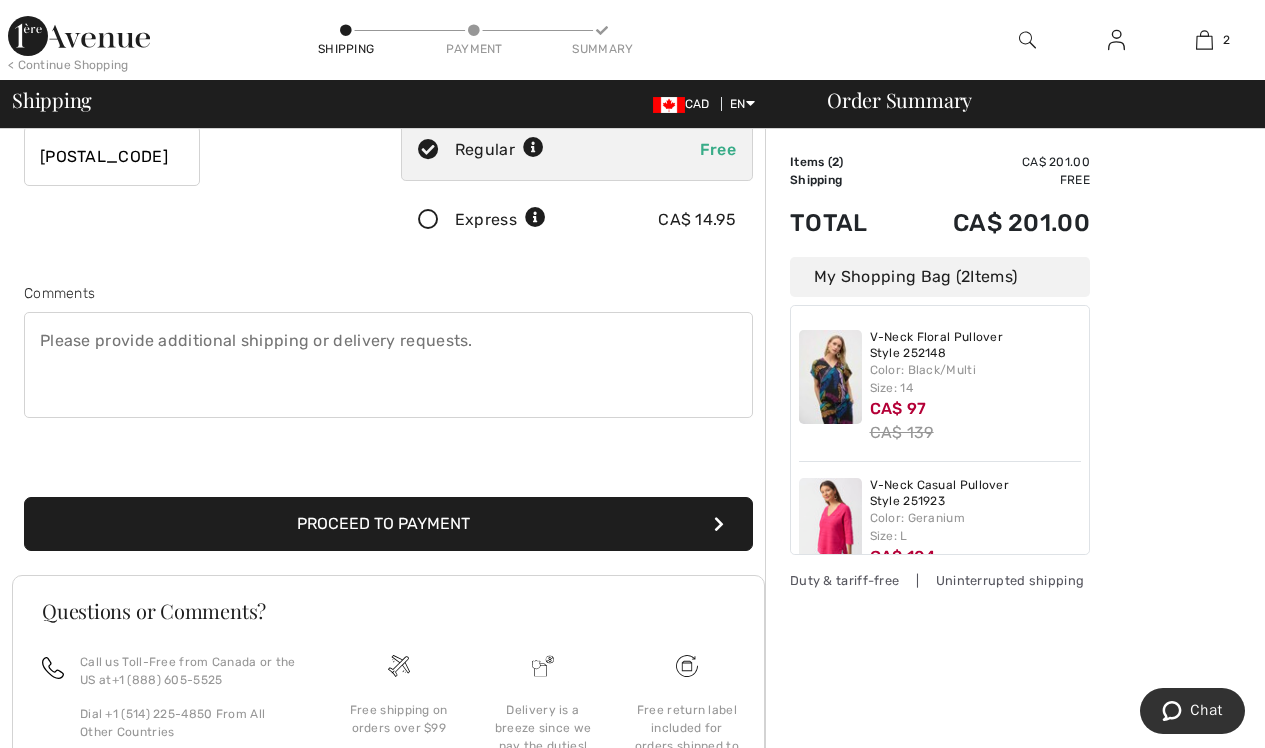 type on "2368584558" 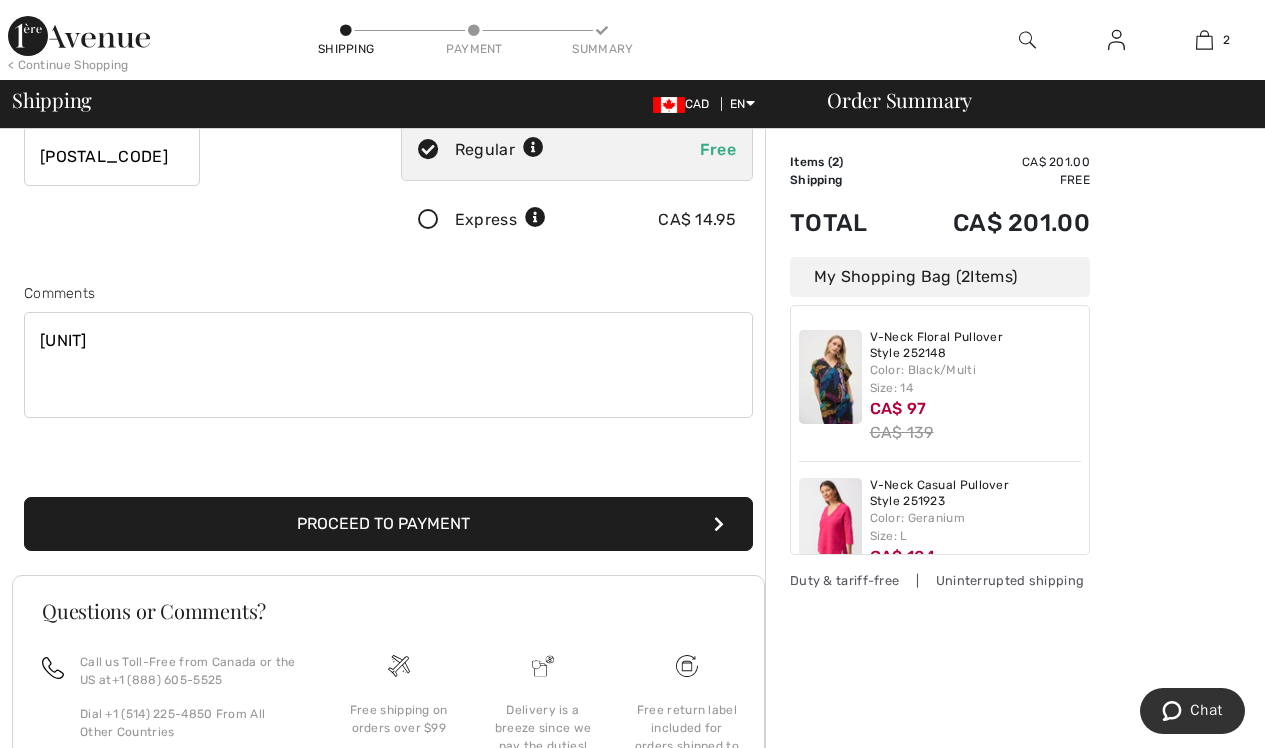 type on "#1001" 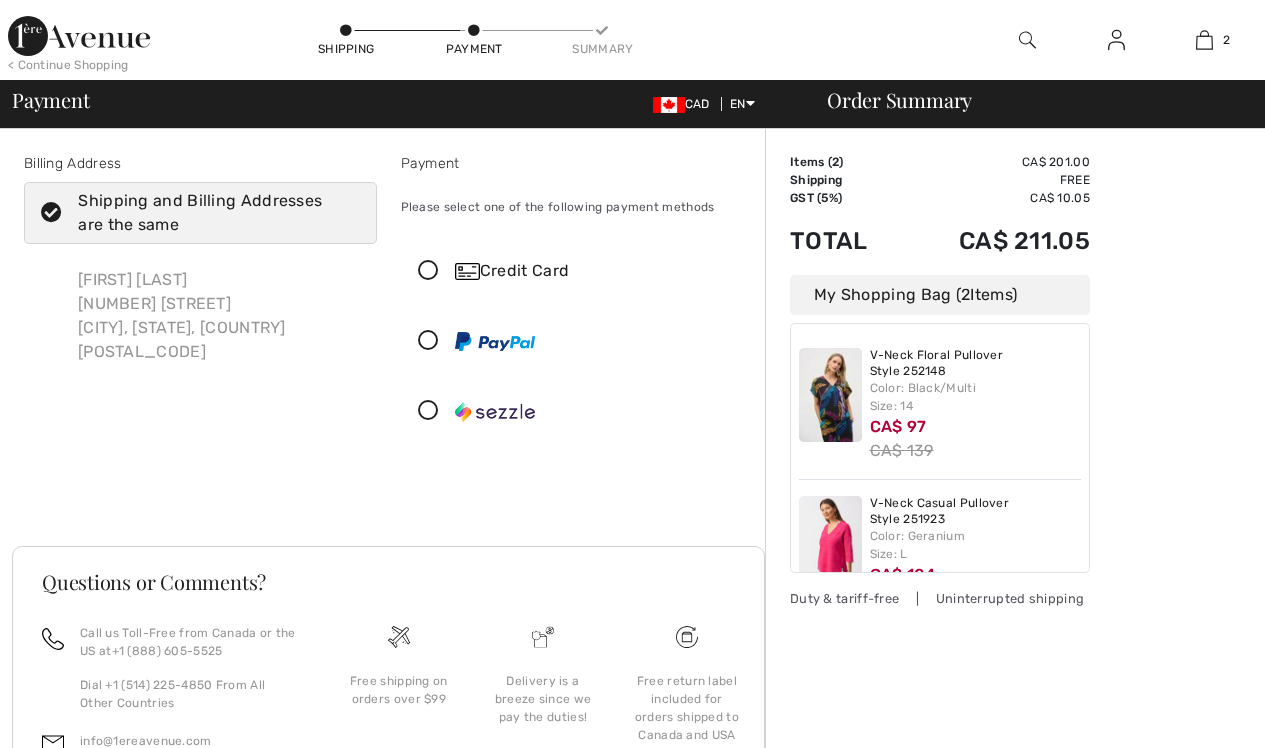 scroll, scrollTop: 0, scrollLeft: 0, axis: both 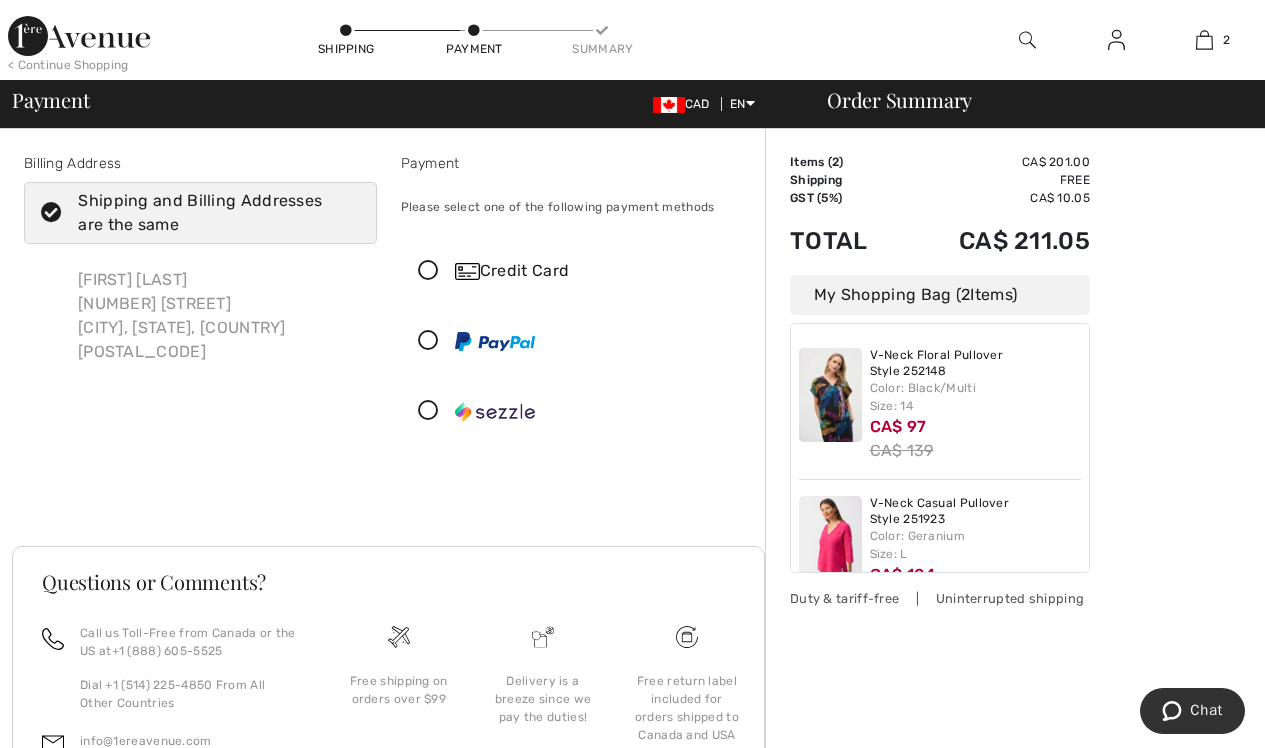 click at bounding box center (428, 271) 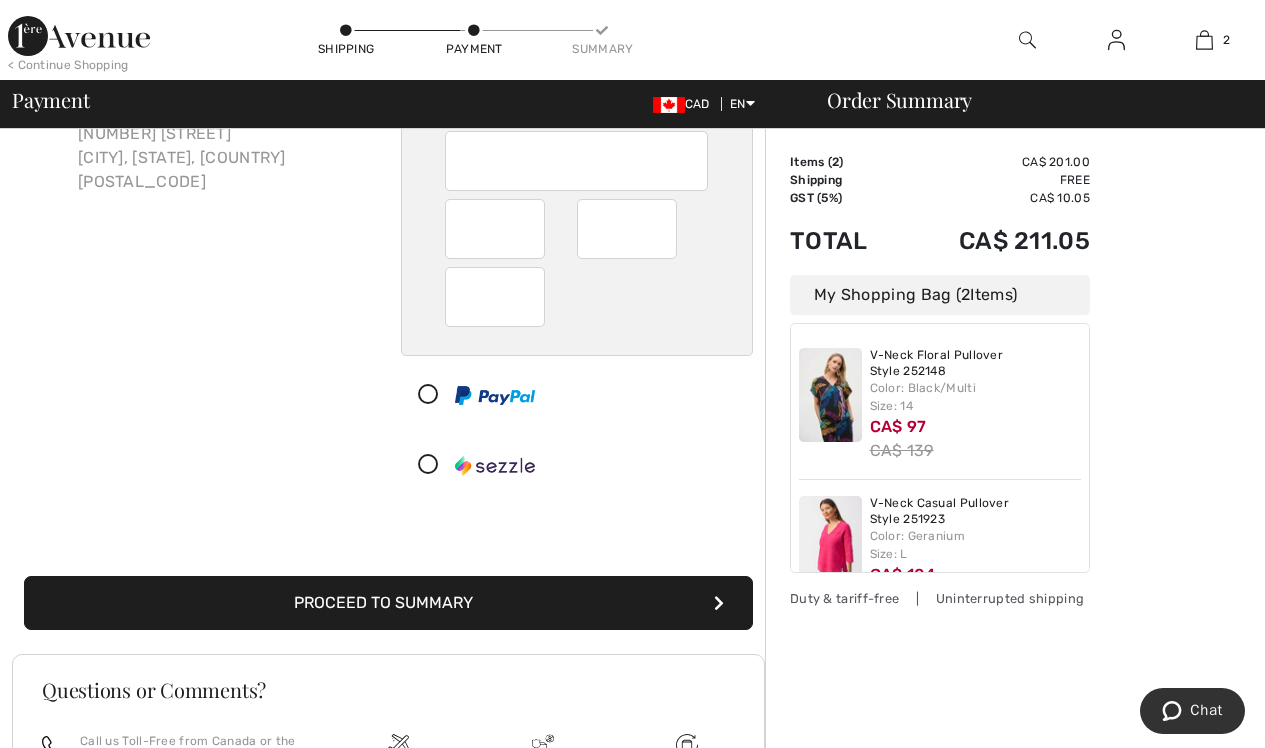 scroll, scrollTop: 182, scrollLeft: 0, axis: vertical 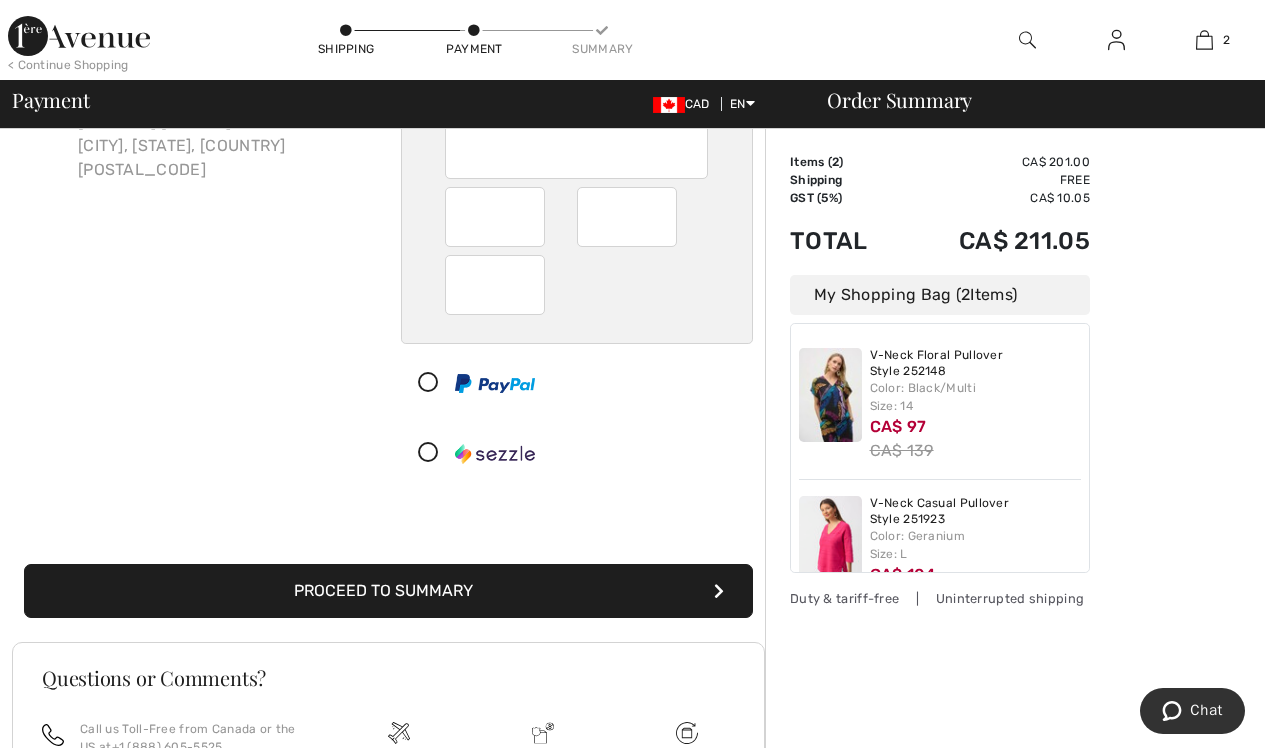 click on "Proceed to Summary" at bounding box center (388, 591) 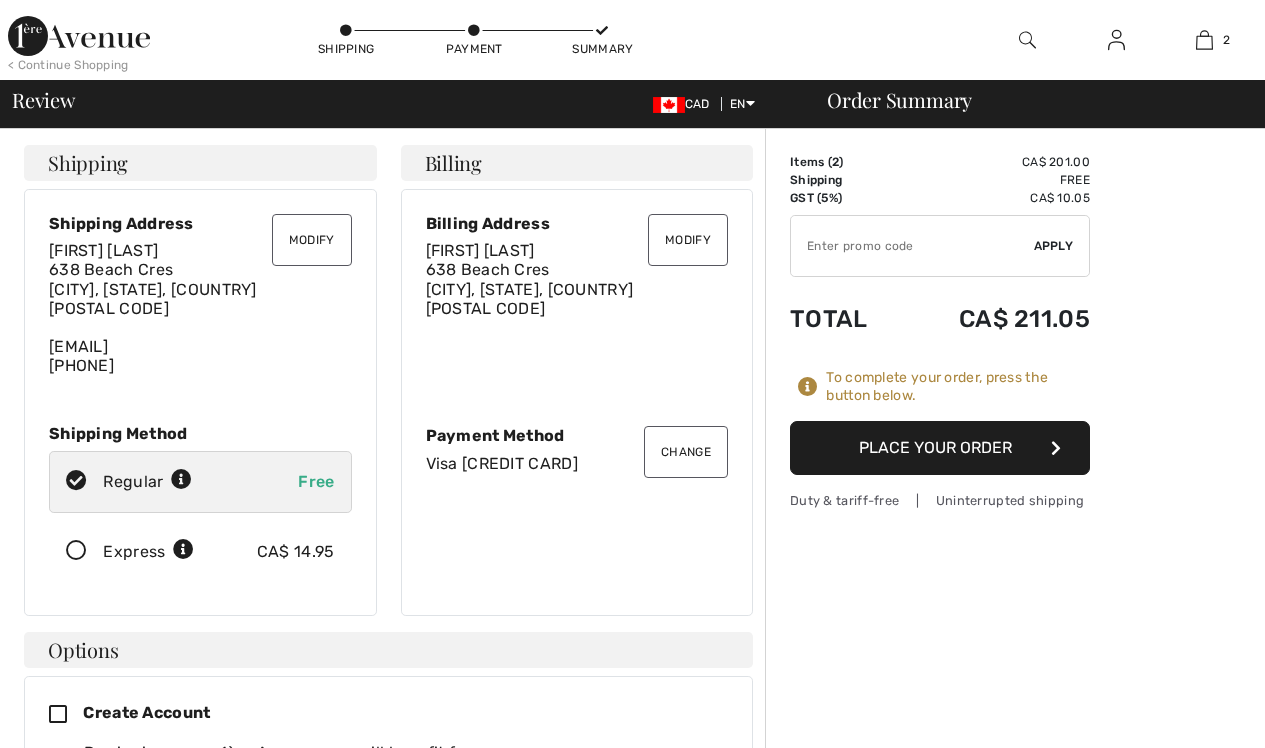 scroll, scrollTop: 0, scrollLeft: 0, axis: both 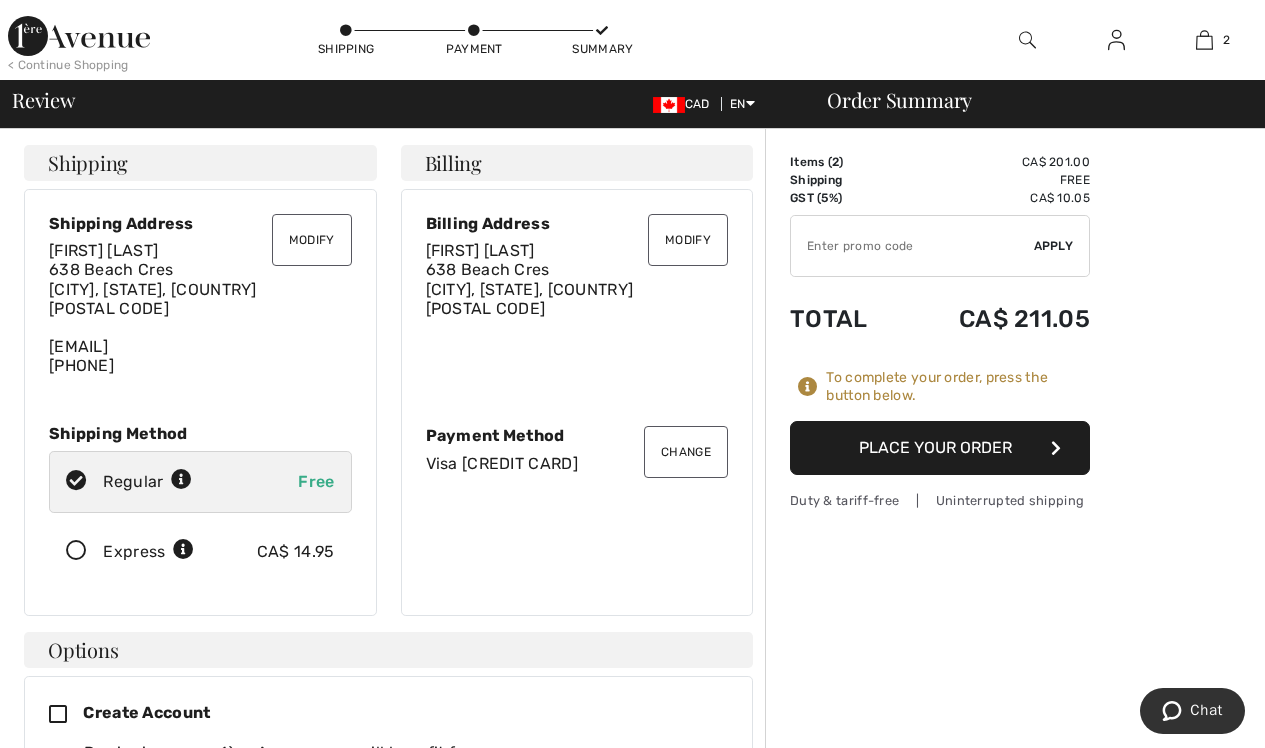 click on "Place Your Order" at bounding box center [940, 448] 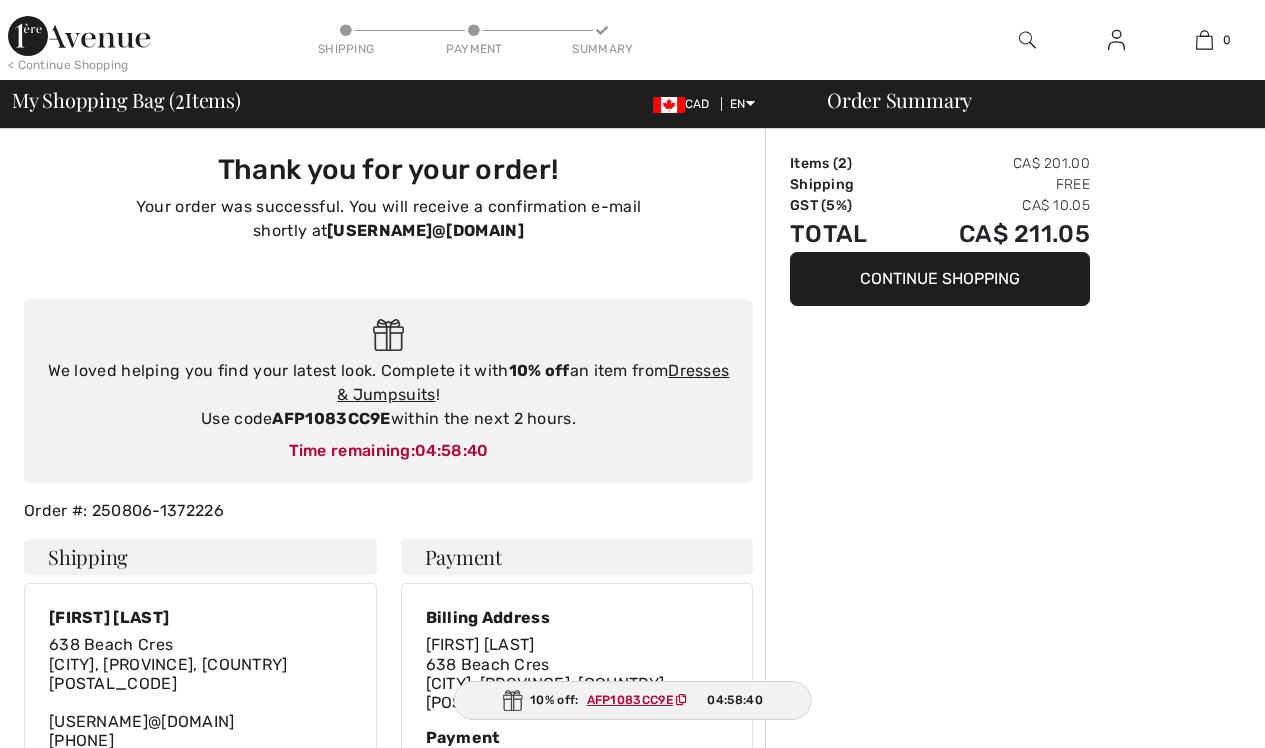 checkbox on "true" 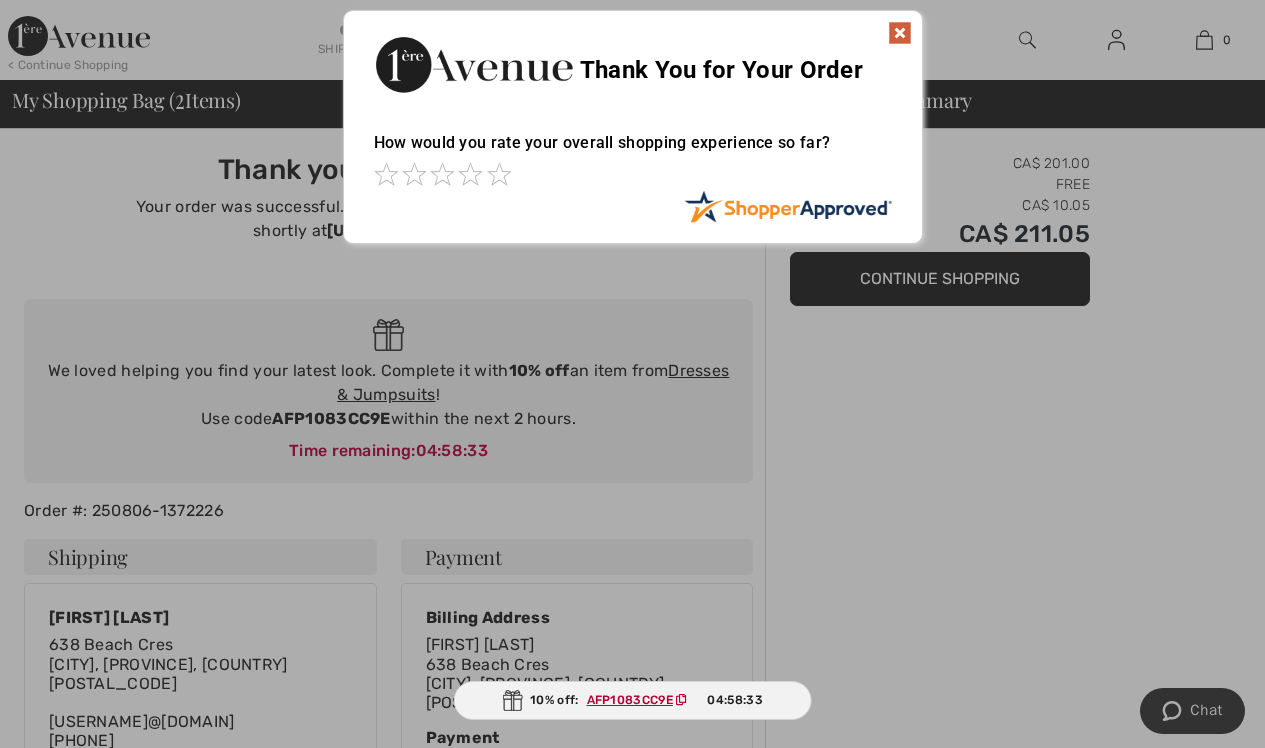 click at bounding box center (900, 33) 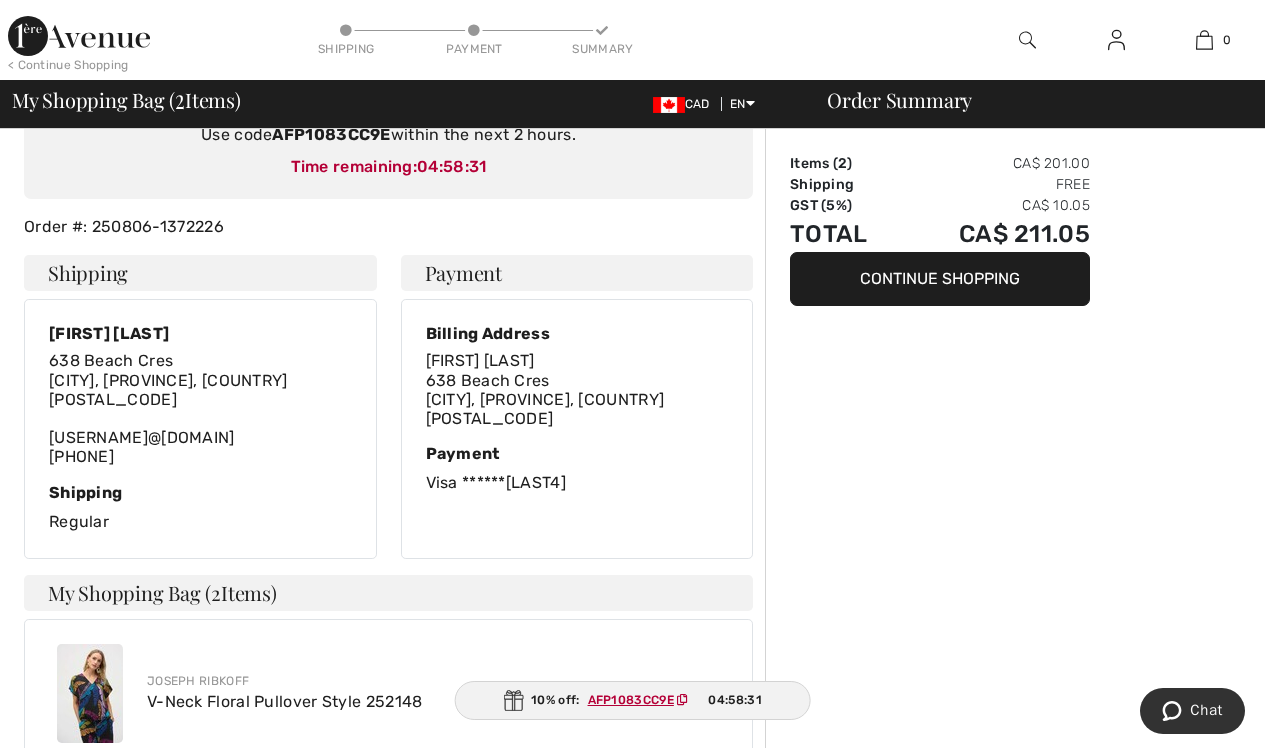 scroll, scrollTop: 285, scrollLeft: 0, axis: vertical 